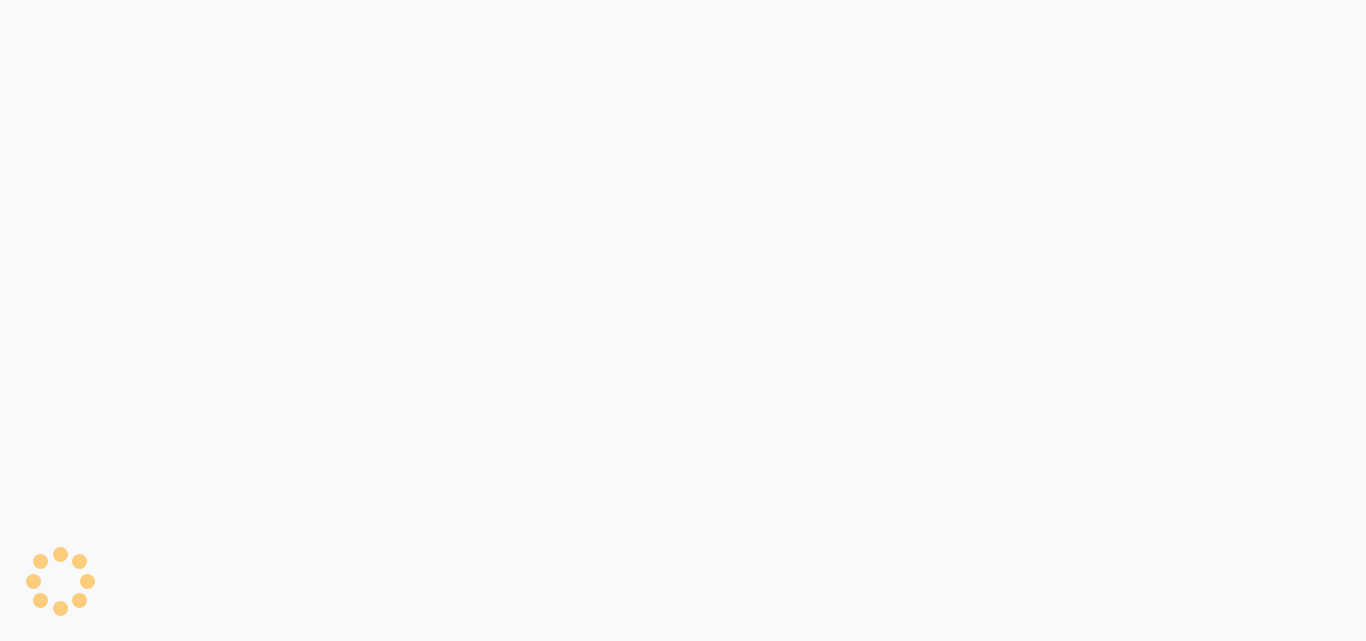 scroll, scrollTop: 0, scrollLeft: 0, axis: both 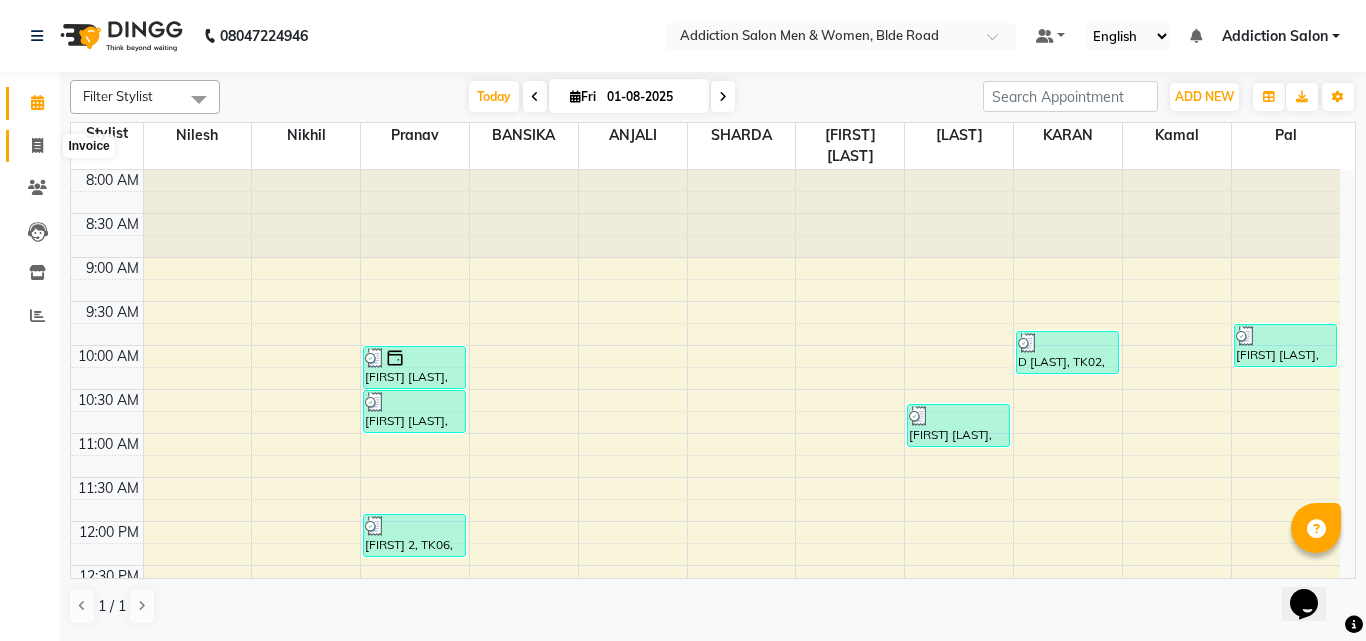 click 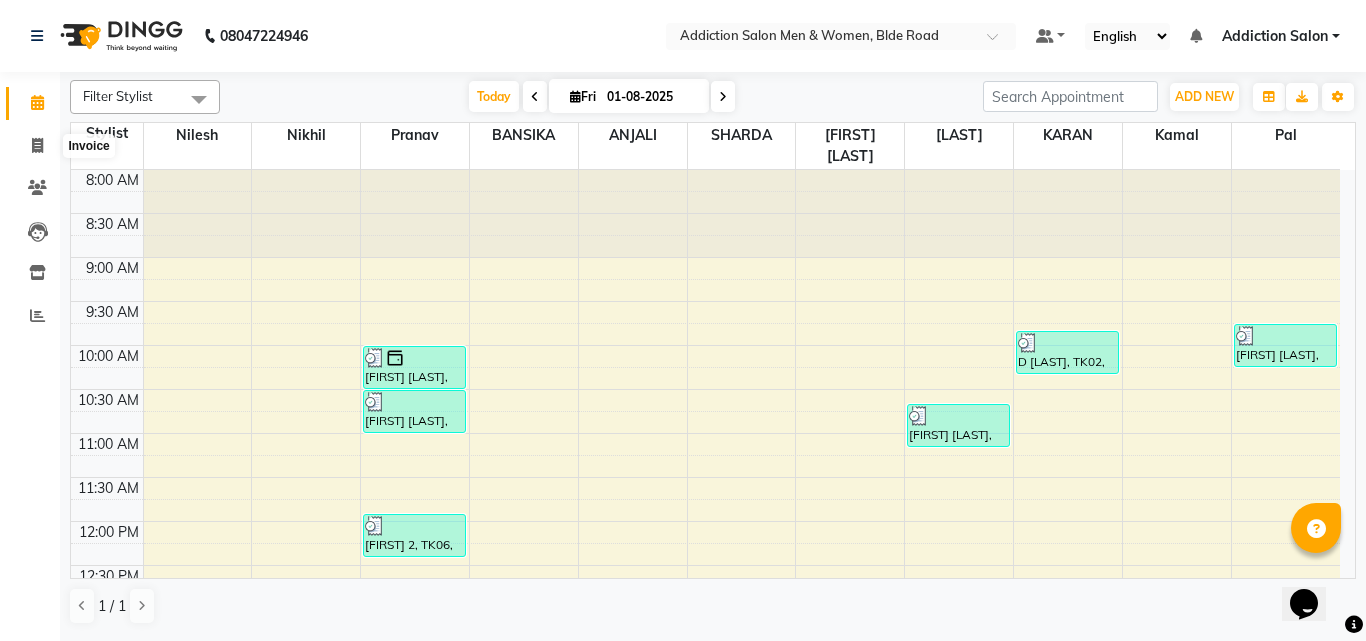 select on "6595" 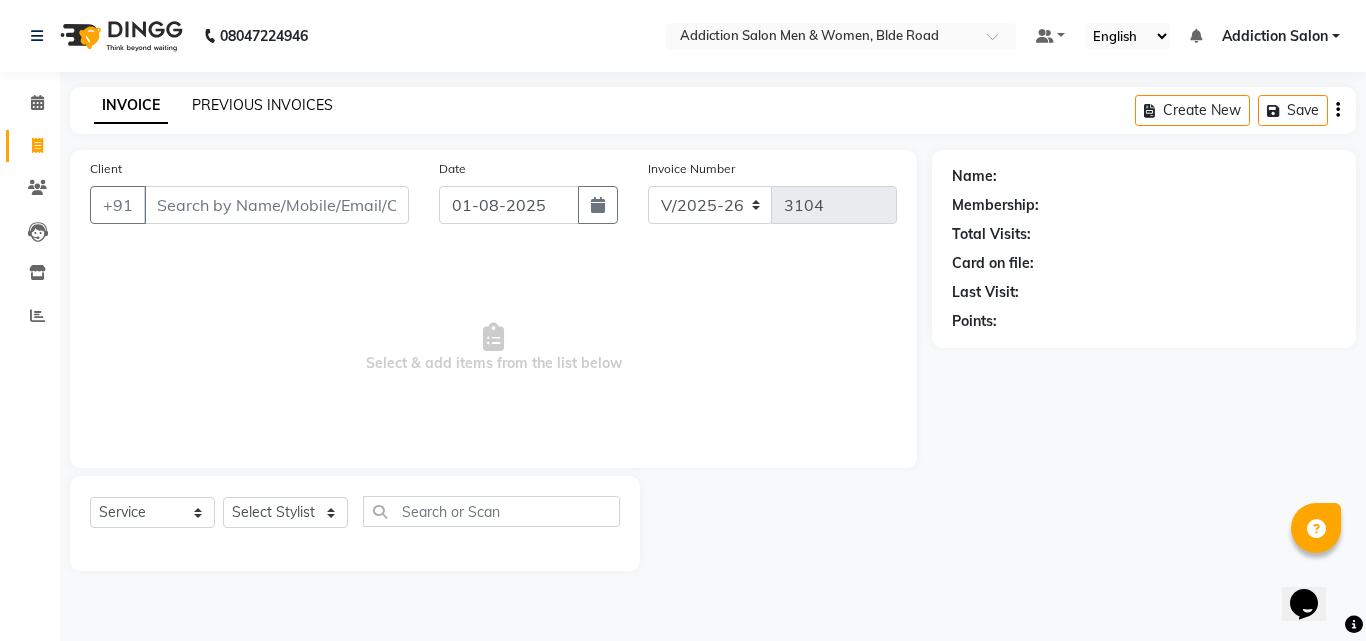 click on "PREVIOUS INVOICES" 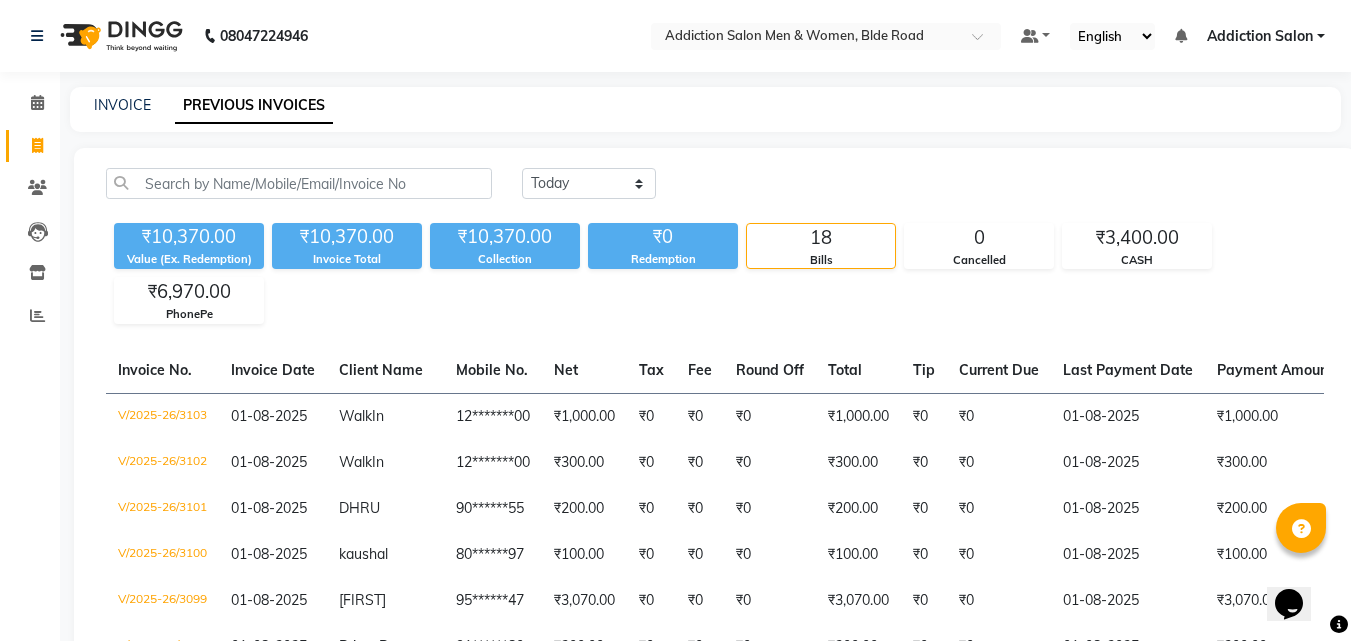 click on "Today Yesterday Custom Range" 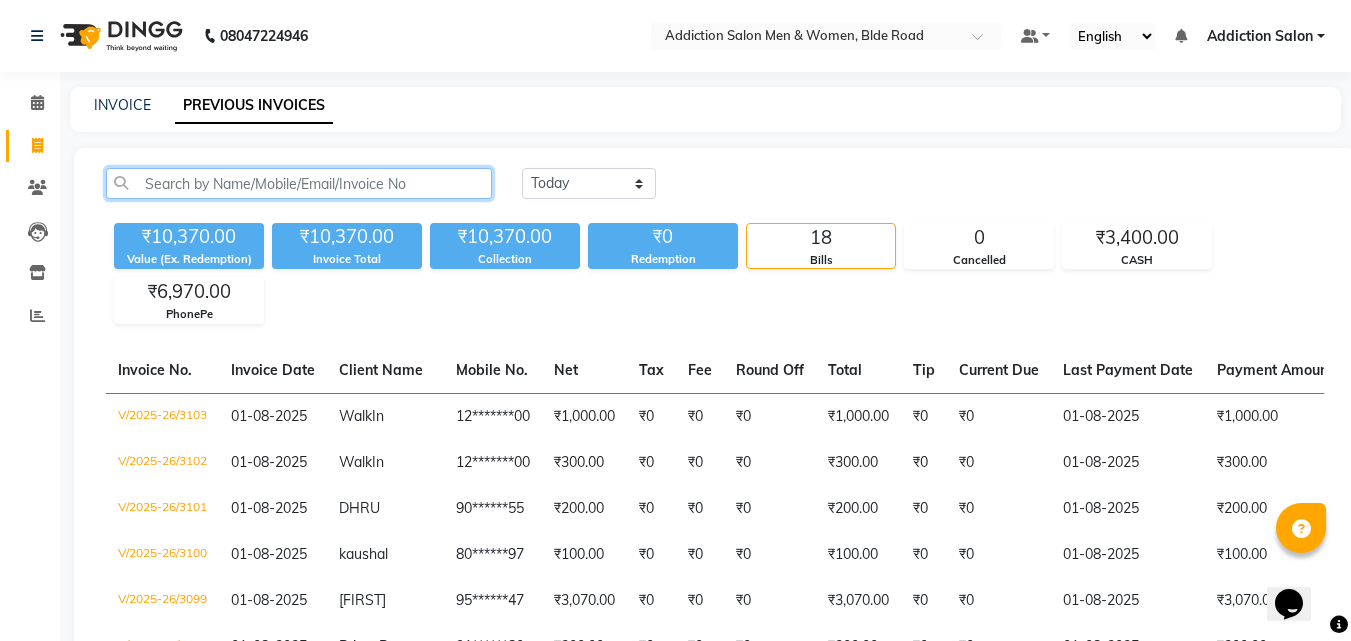 click 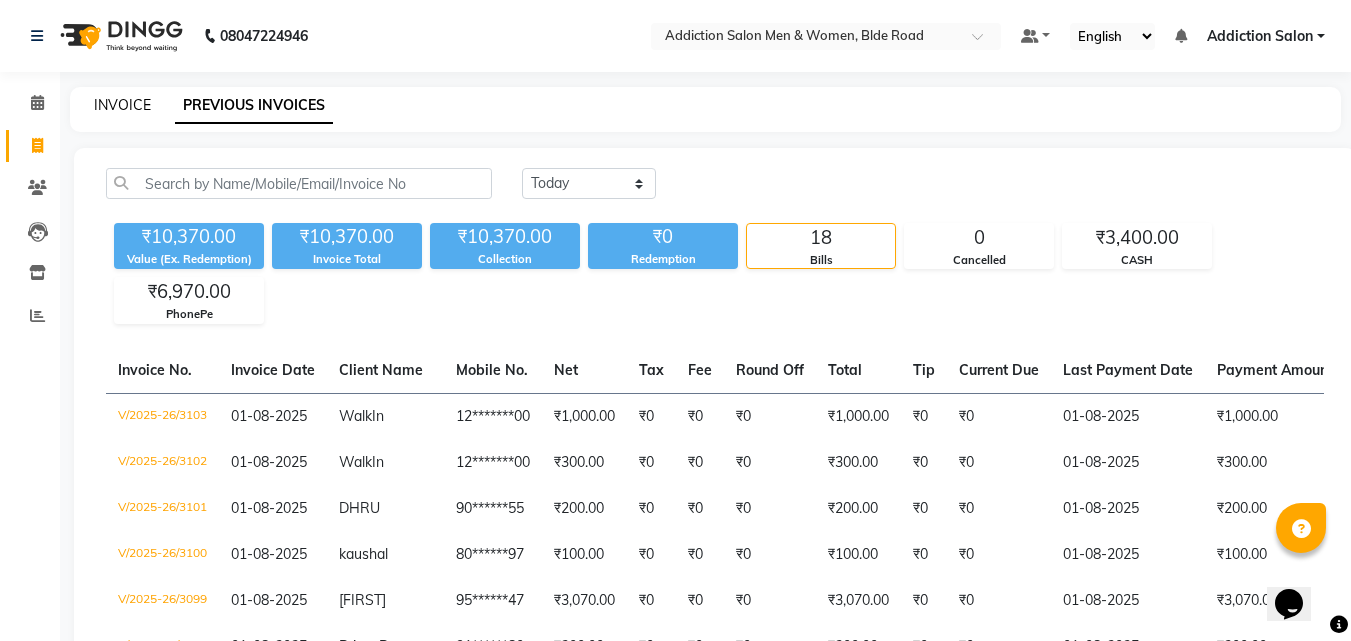 click on "INVOICE" 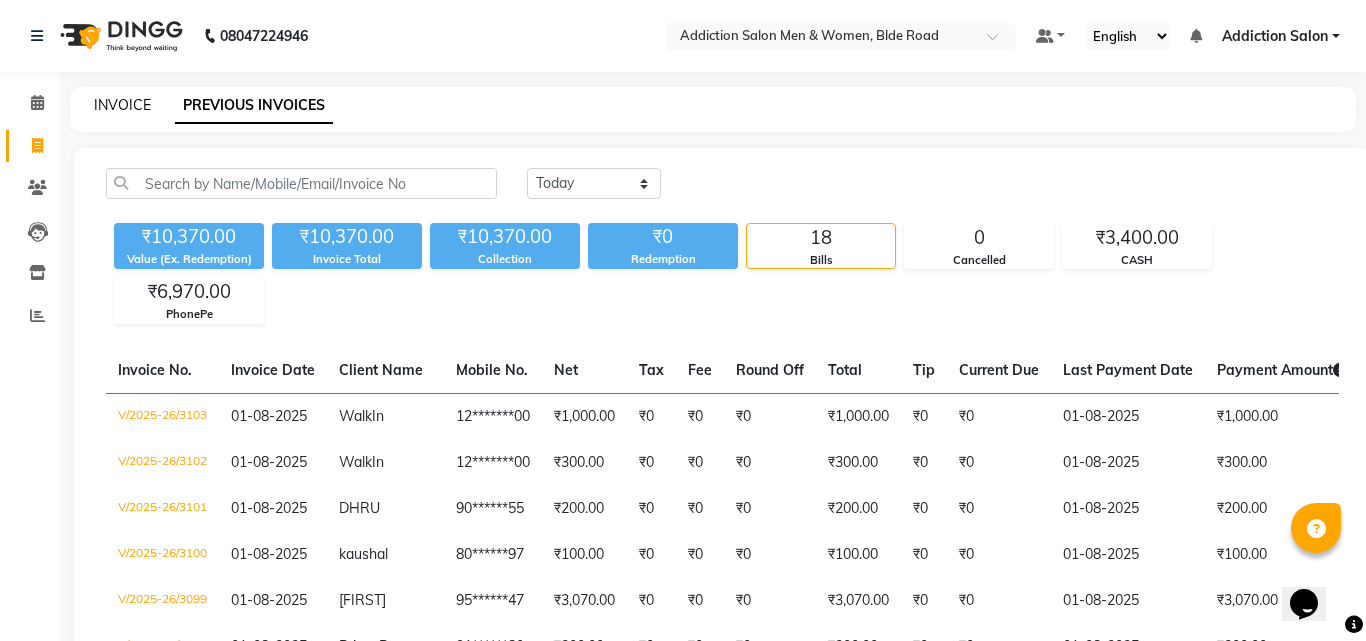 select on "6595" 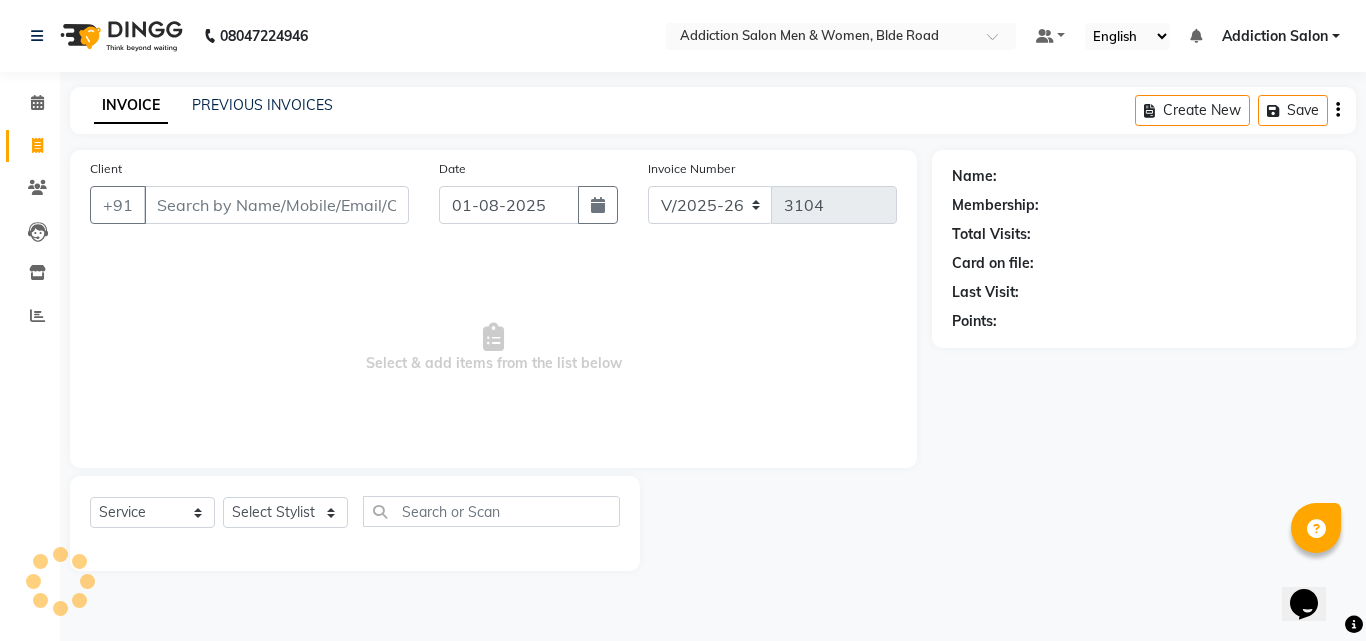 click on "Client" at bounding box center [276, 205] 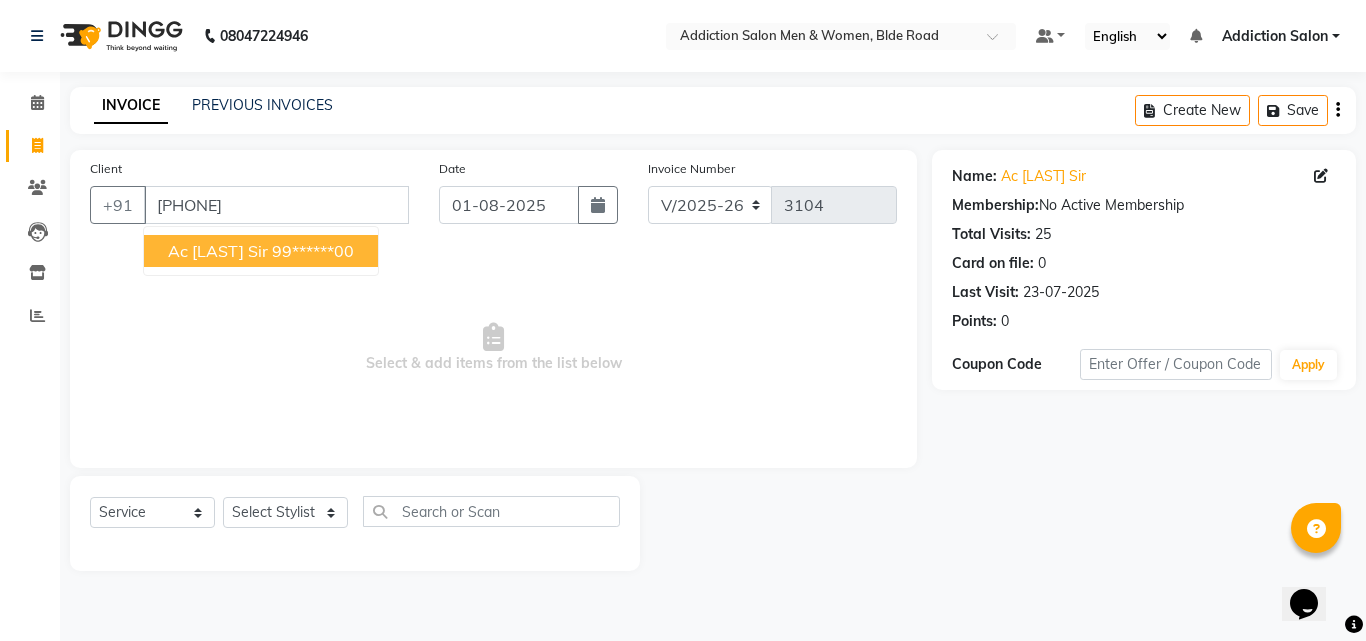 click on "Ac [LAST] Sir [PHONE]" at bounding box center [261, 251] 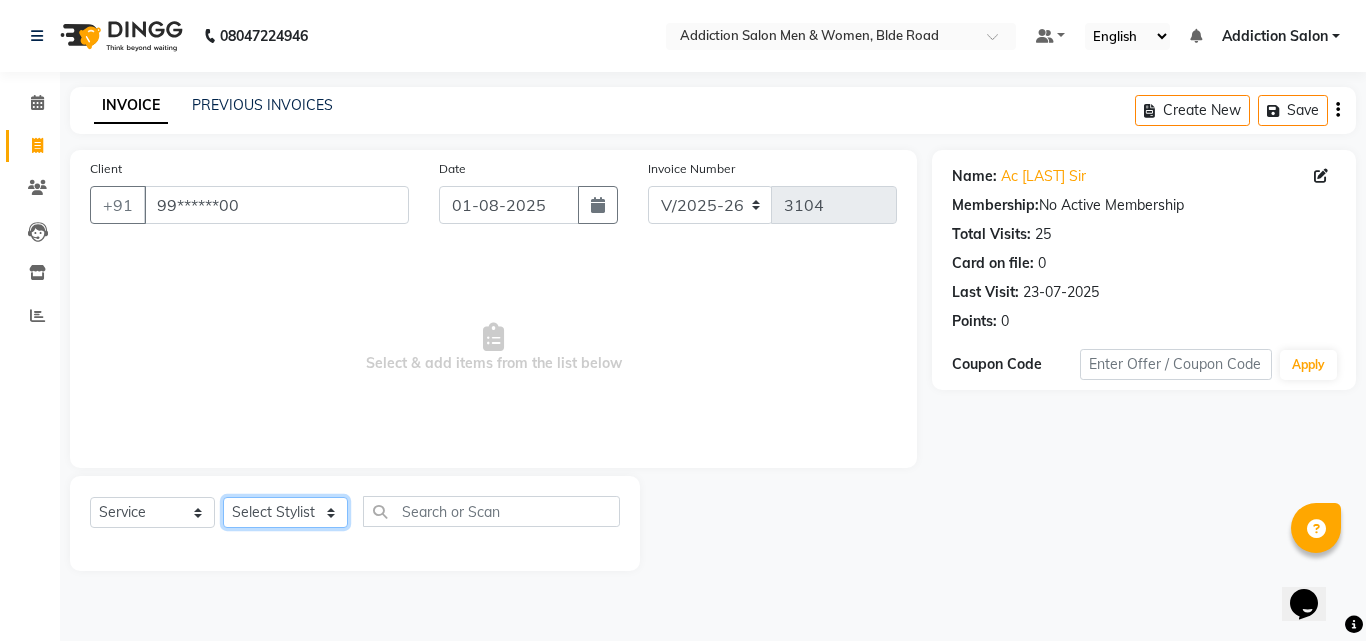 click on "Select Stylist Addiction Salon ANJALI BANSIKA Kamal KARAN KOUSHIK Nikhil Nilesh  pal Pranav [LAST] [LAST] SHARDA" 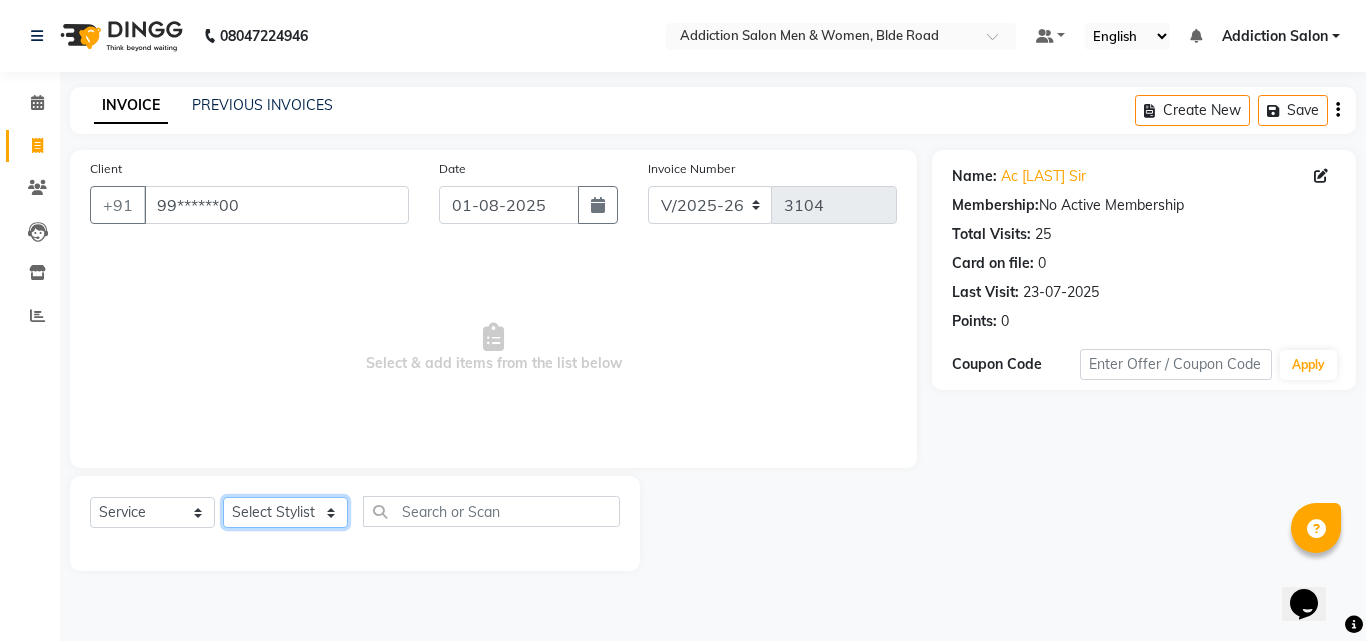 select on "[PHONE]" 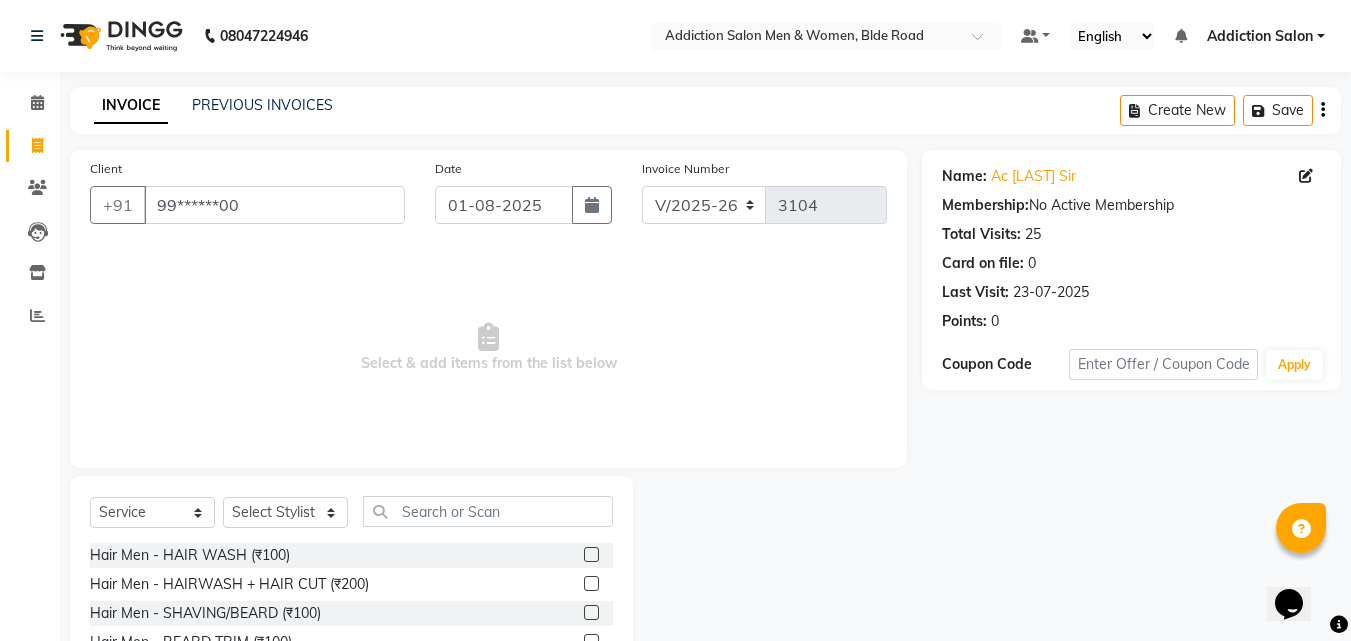 click 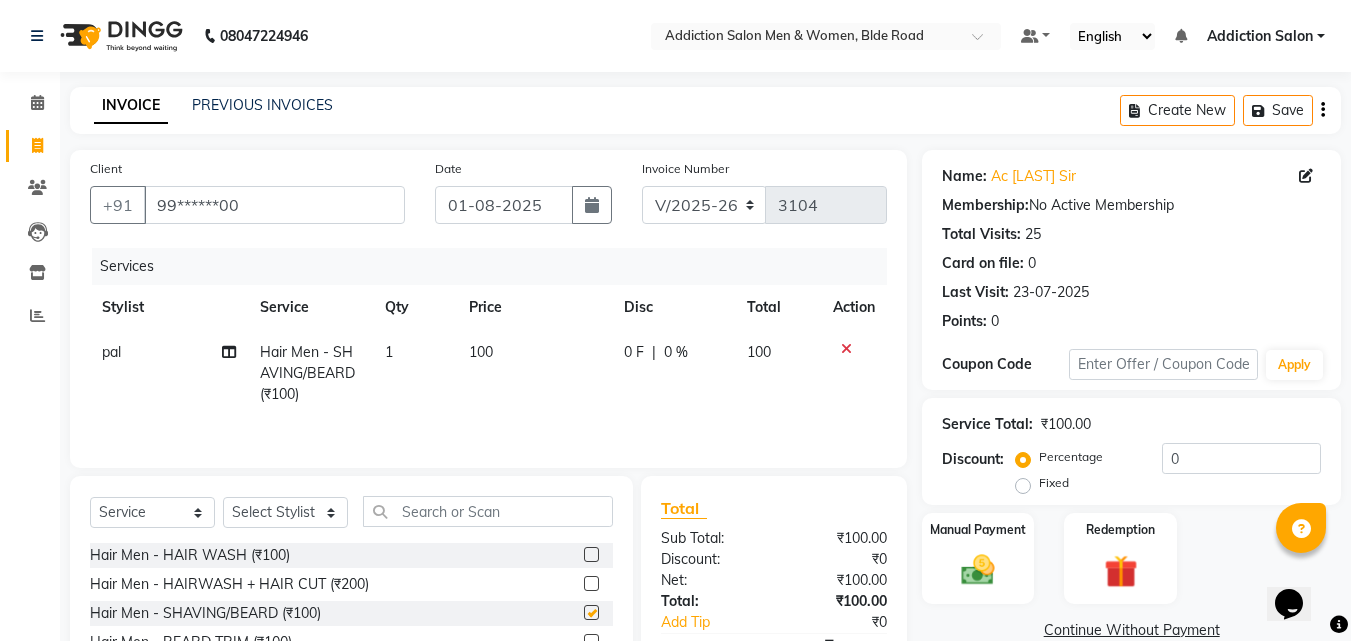 checkbox on "false" 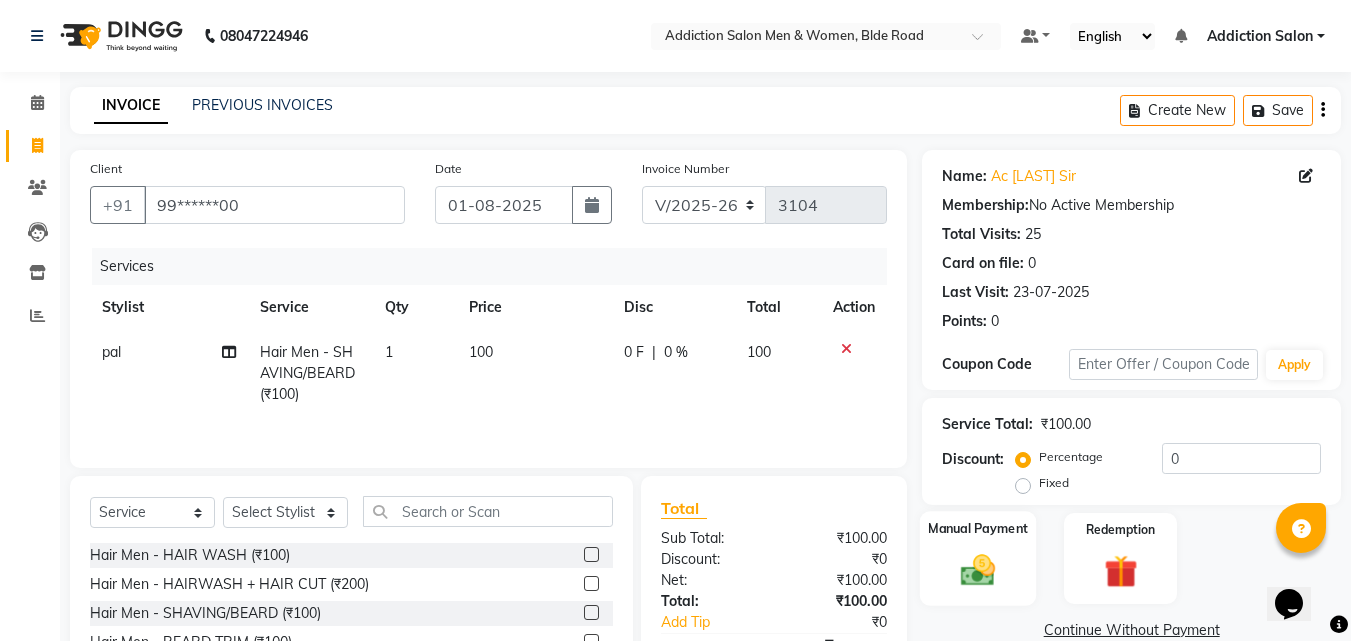 click on "Manual Payment" 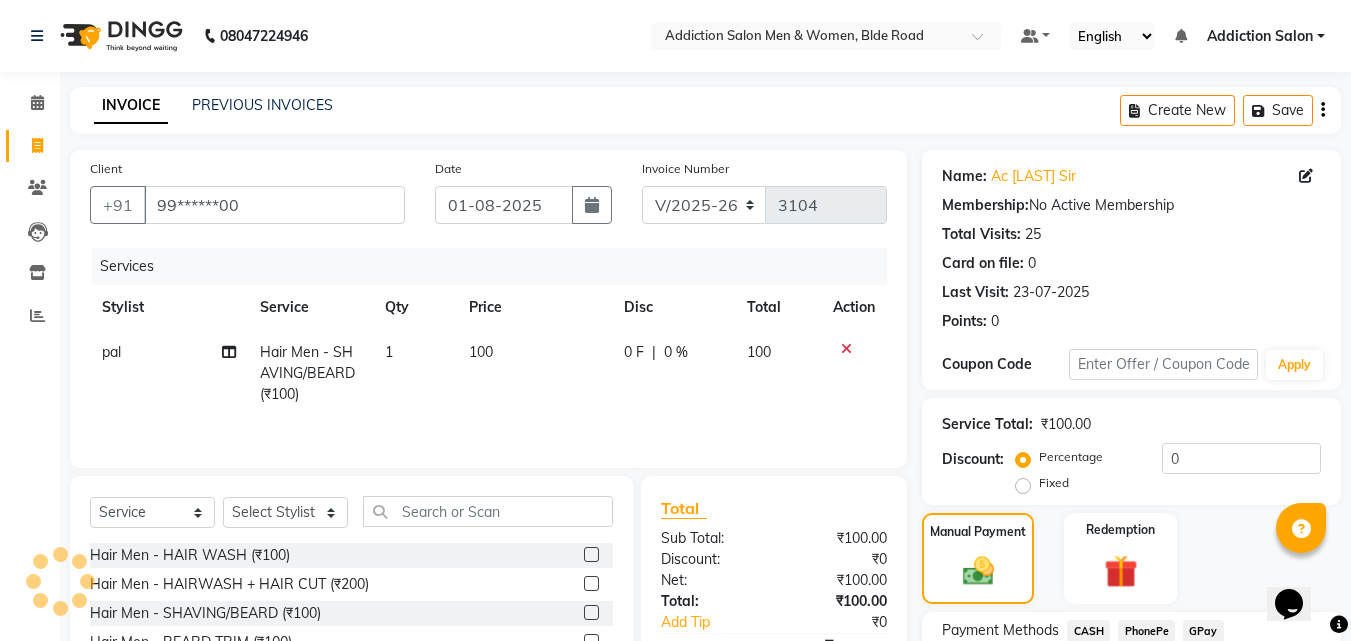 scroll, scrollTop: 162, scrollLeft: 0, axis: vertical 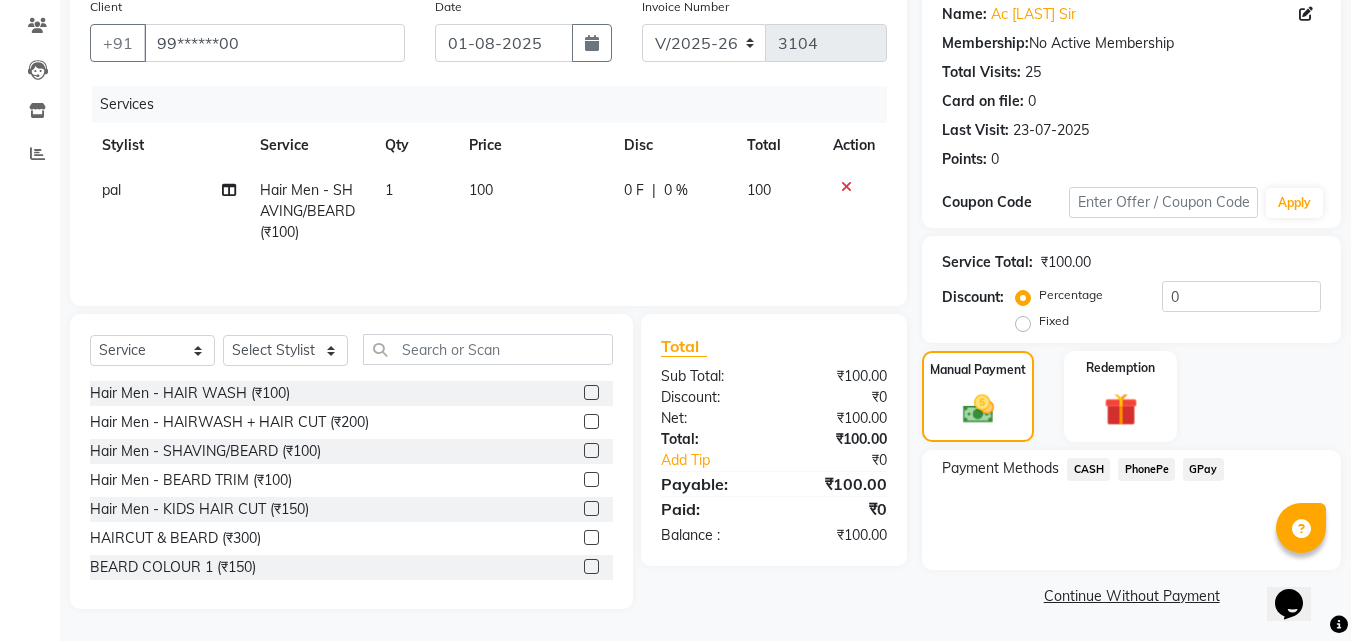 click on "CASH" 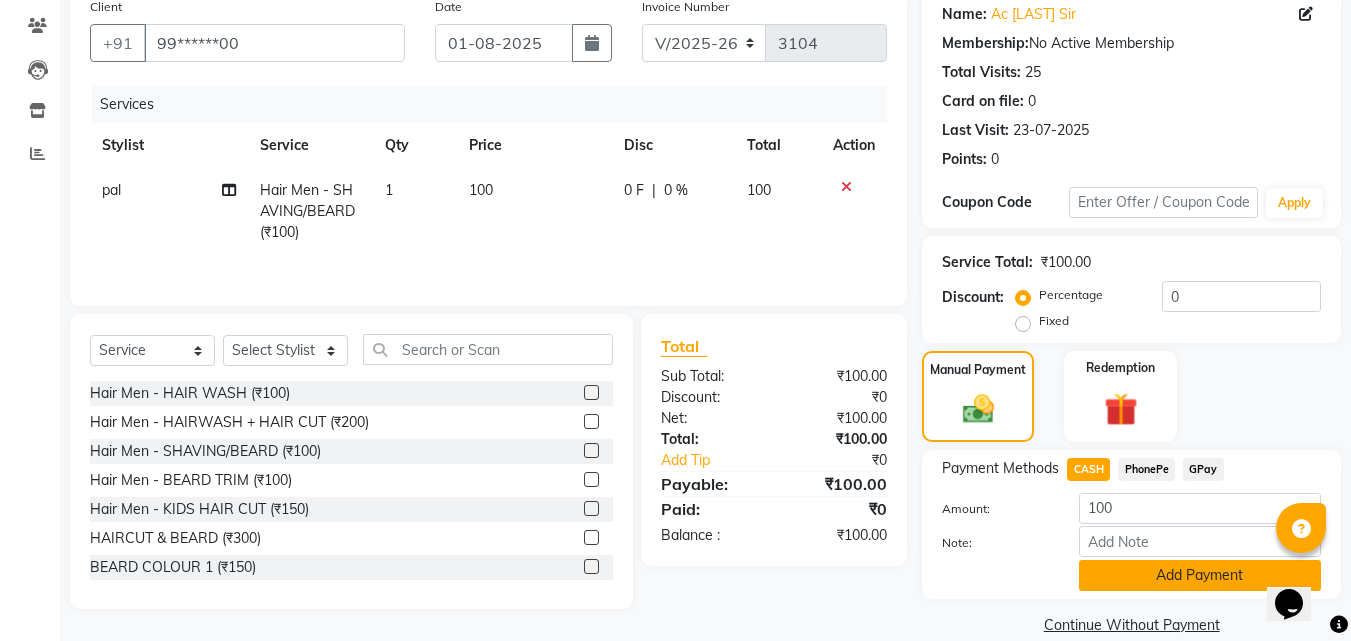 click on "Name: Ac [LAST] Sir Membership:  No Active Membership  Total Visits:  25 Card on file:  0 Last Visit:   23-07-2025 Points:   0  Coupon Code Apply Service Total:  ₹100.00  Discount:  Percentage   Fixed  0 Manual Payment Redemption Payment Methods  CASH   PhonePe   GPay  Amount: 100 Note: Add Payment  Continue Without Payment" 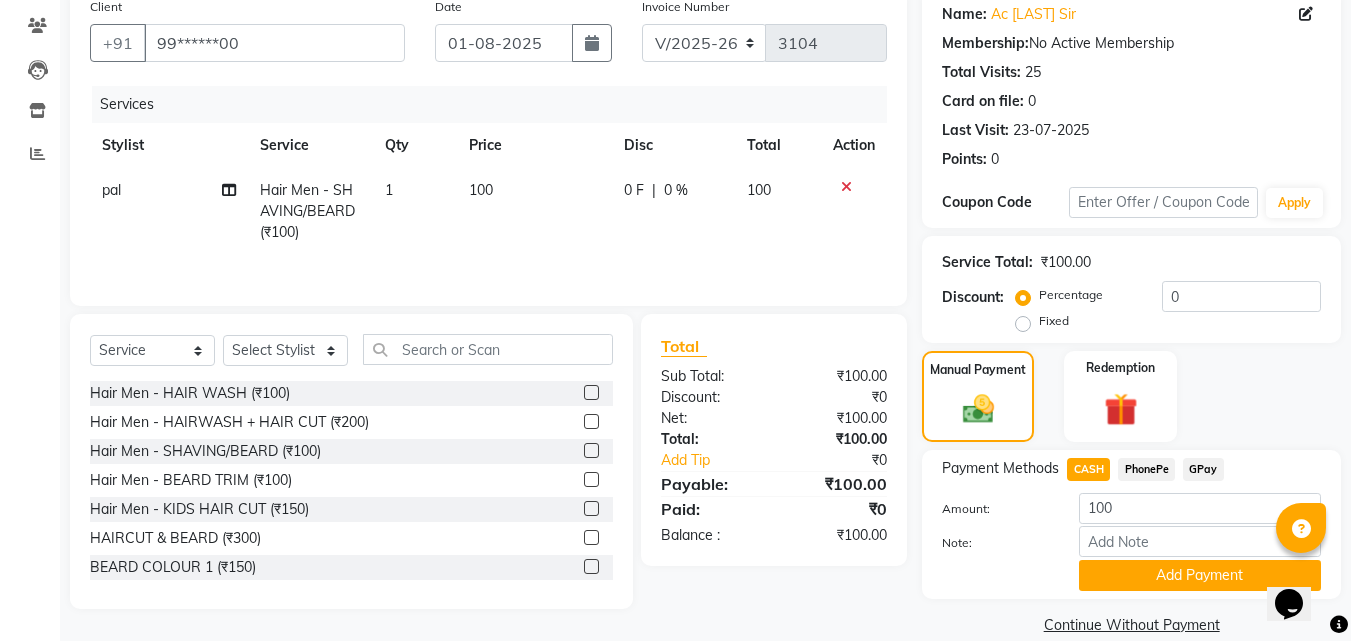 drag, startPoint x: 1161, startPoint y: 580, endPoint x: 1135, endPoint y: 566, distance: 29.529646 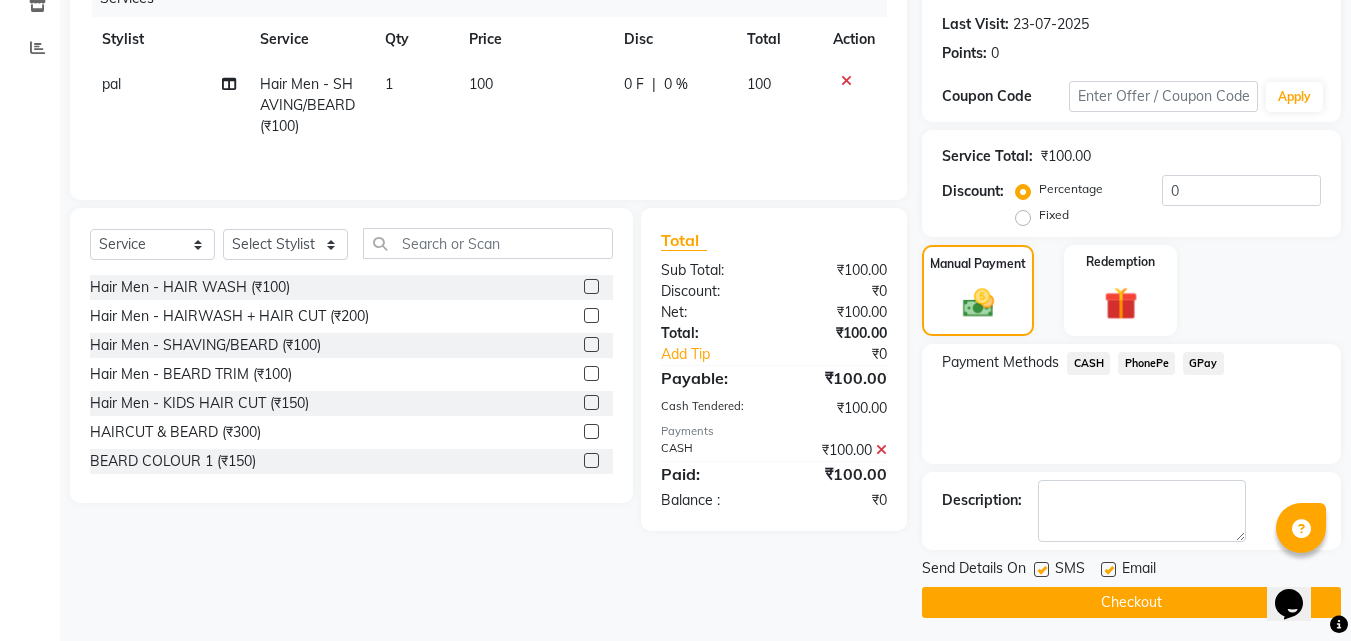 scroll, scrollTop: 275, scrollLeft: 0, axis: vertical 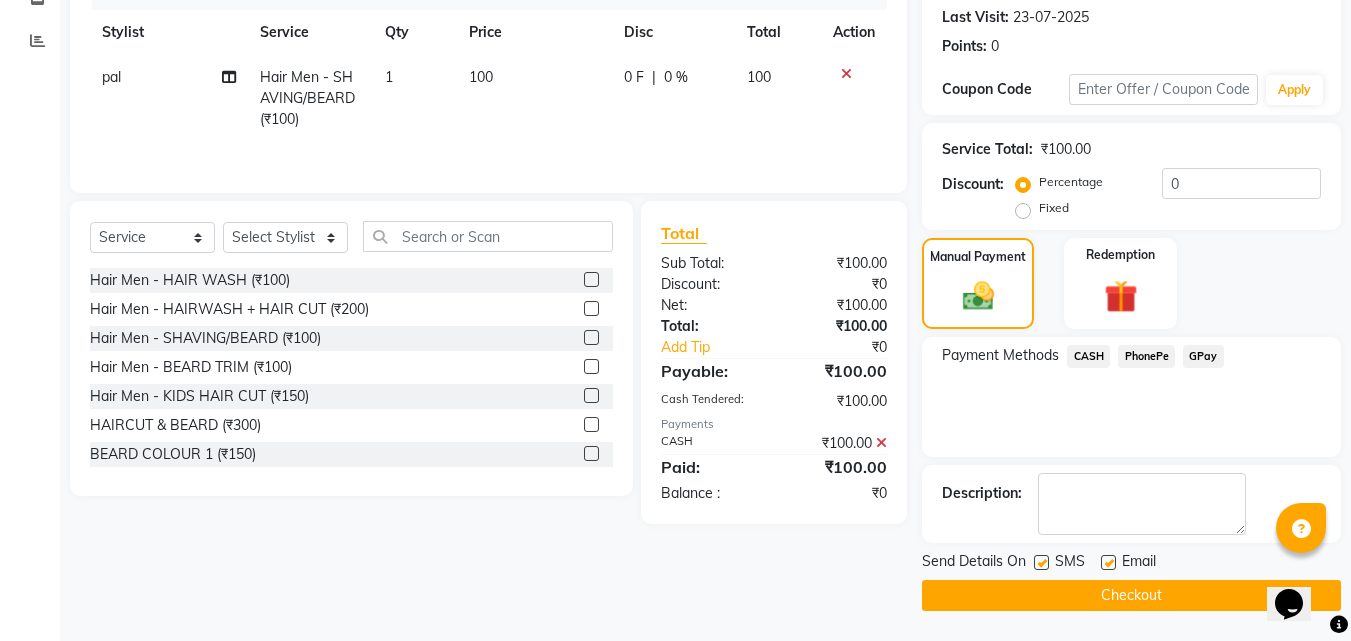 click on "Checkout" 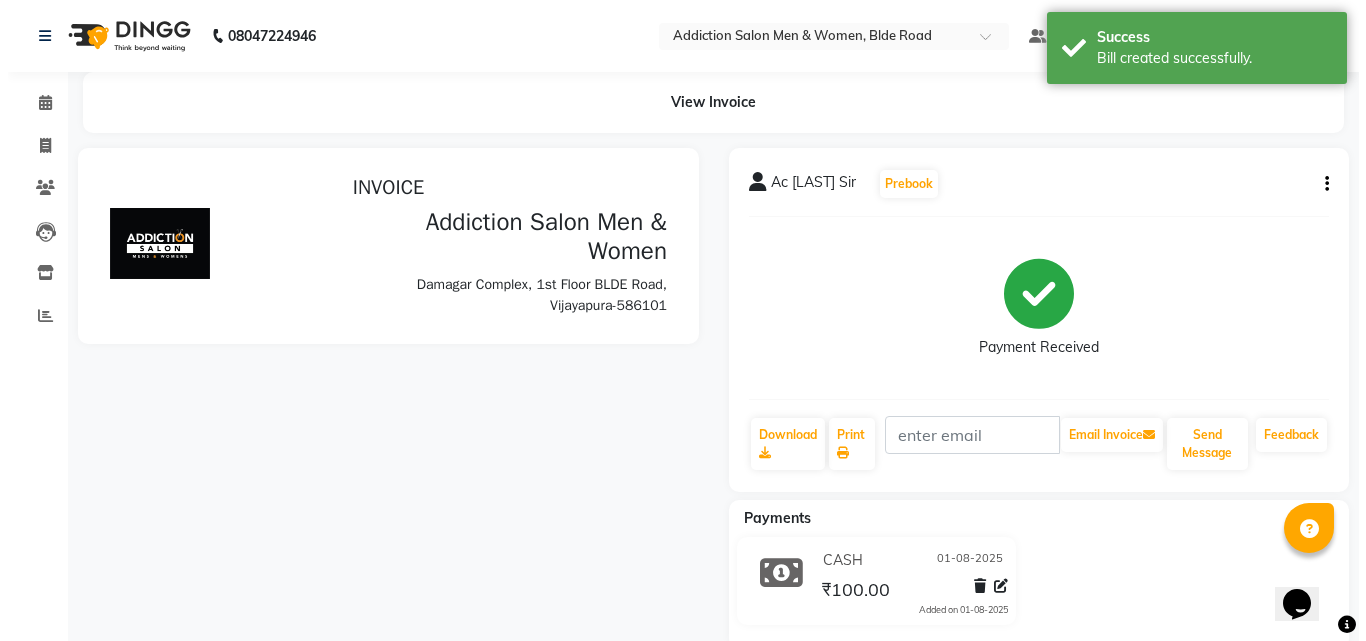 scroll, scrollTop: 0, scrollLeft: 0, axis: both 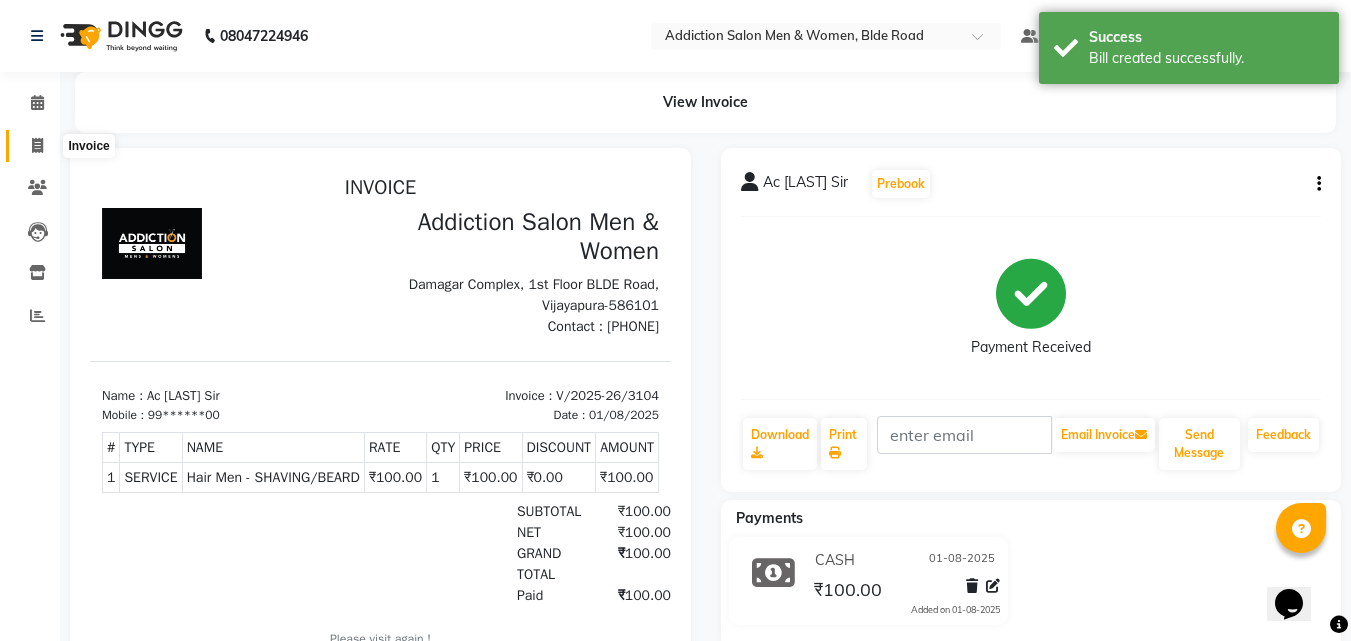 click 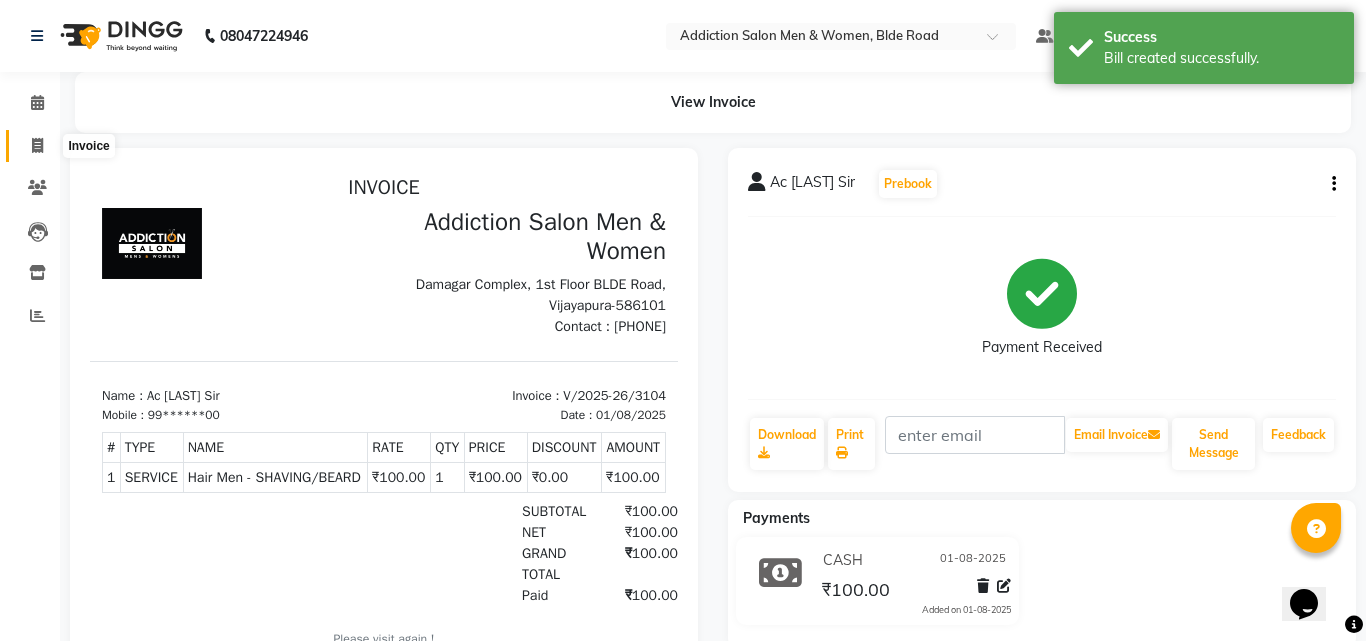 select on "6595" 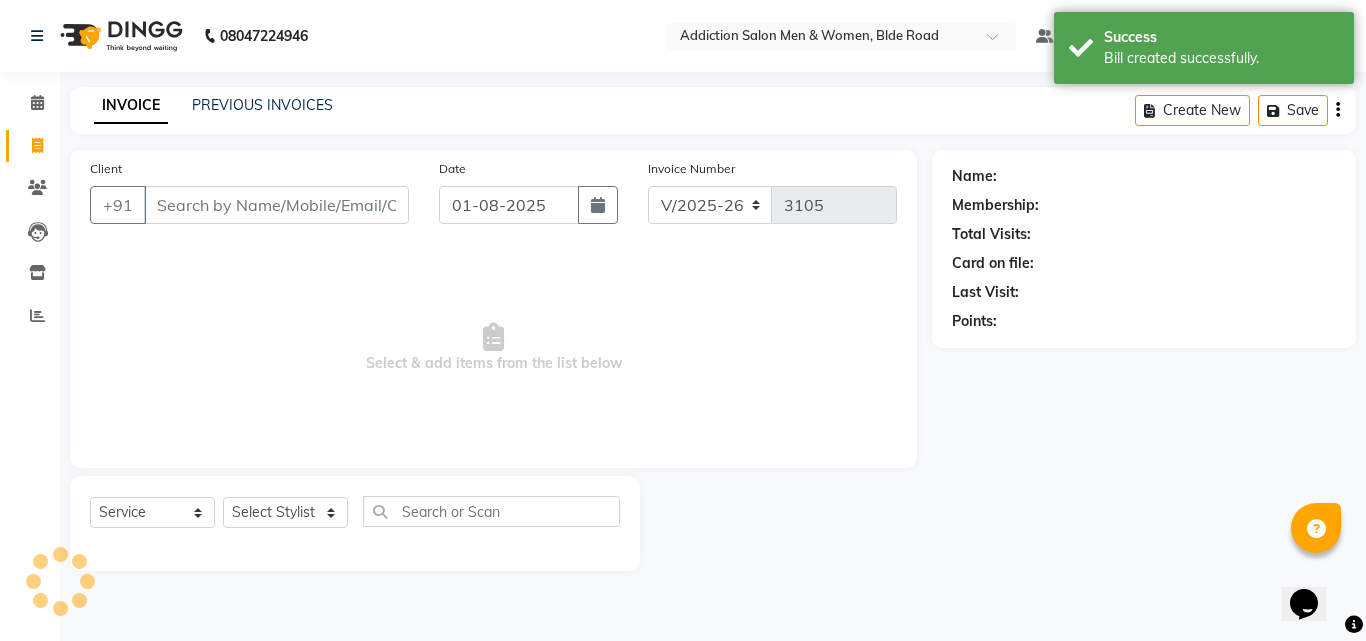 click on "Client" at bounding box center (276, 205) 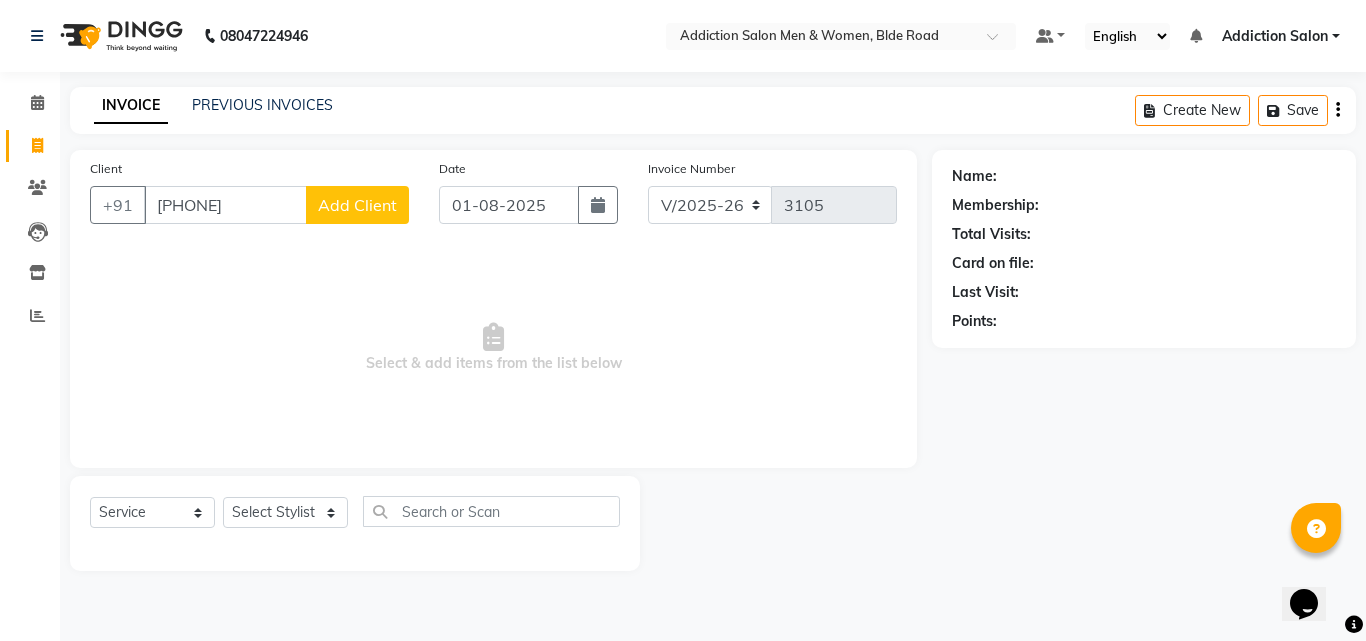 type on "[PHONE]" 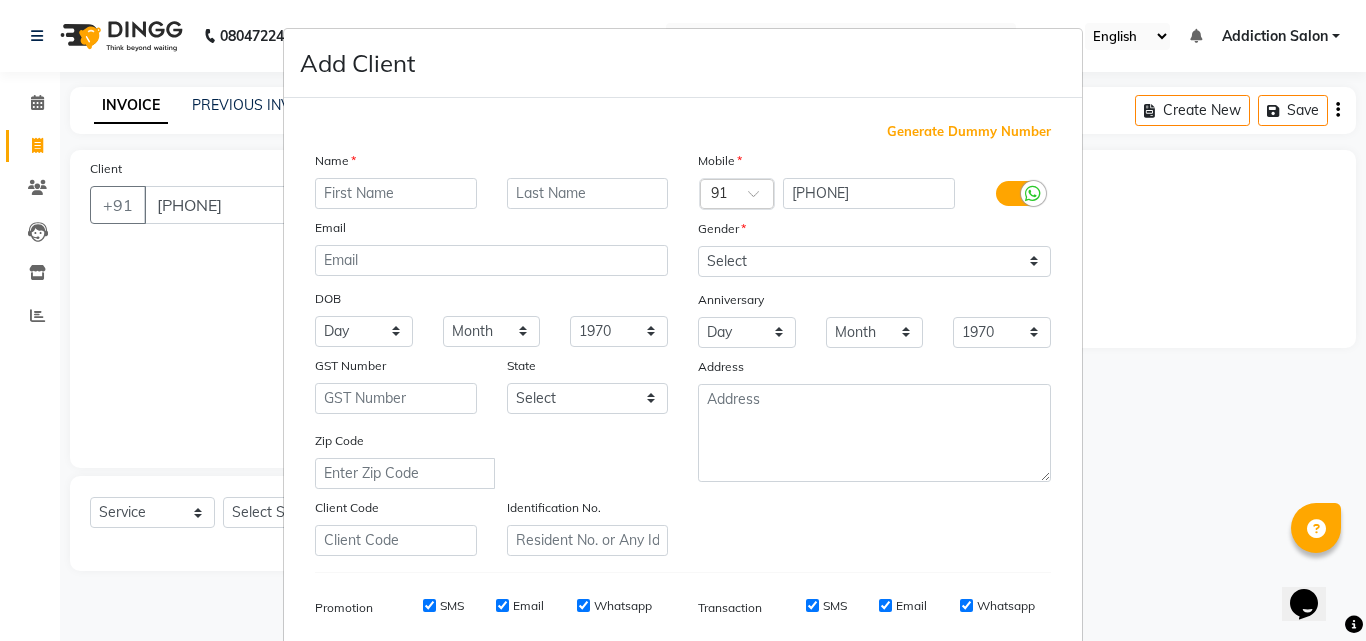 click at bounding box center [396, 193] 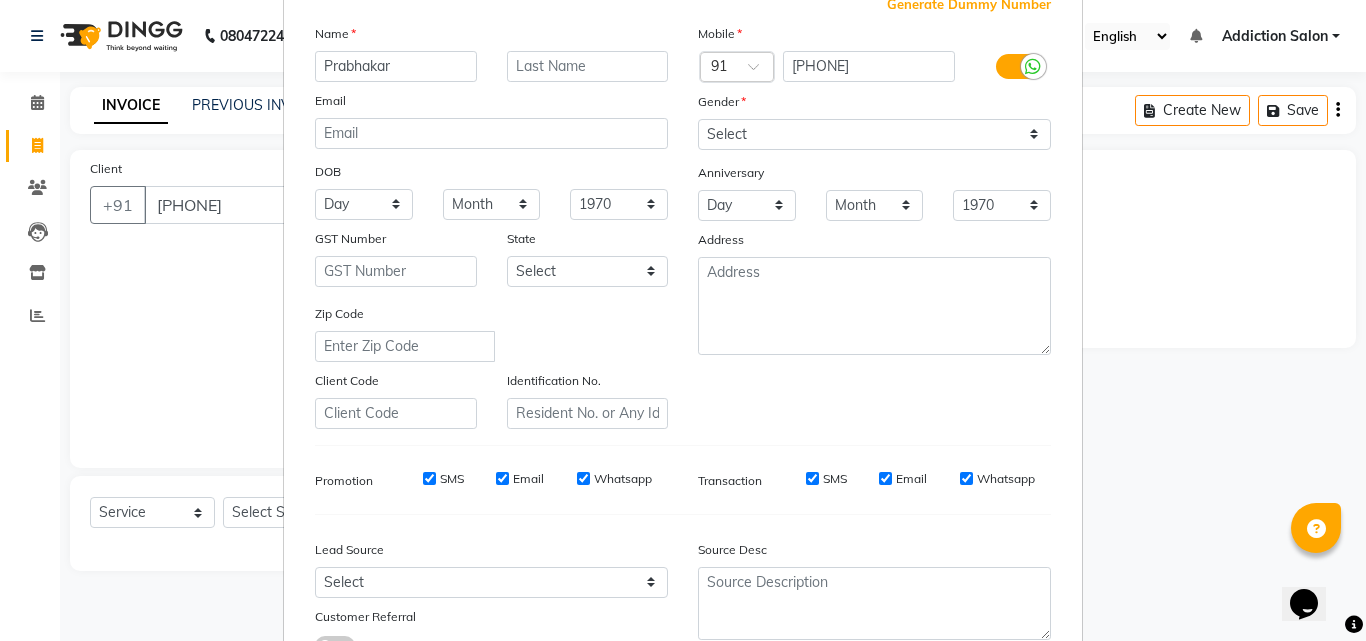 scroll, scrollTop: 282, scrollLeft: 0, axis: vertical 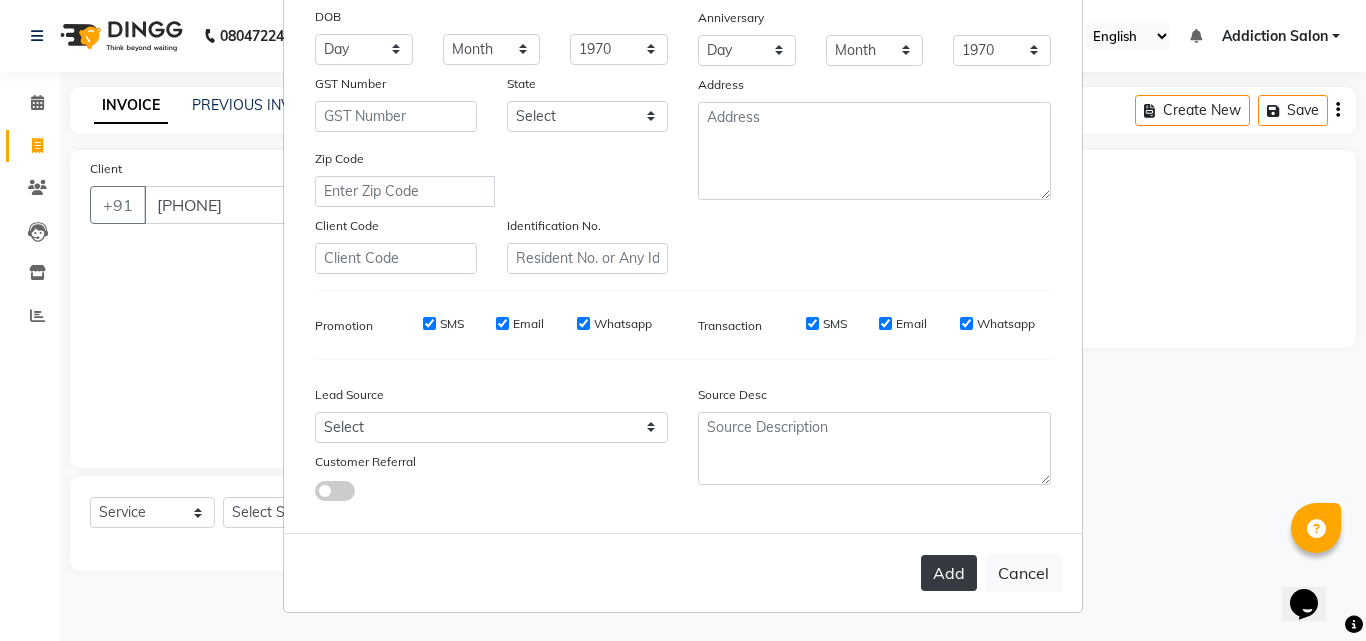 type on "Prabhakar" 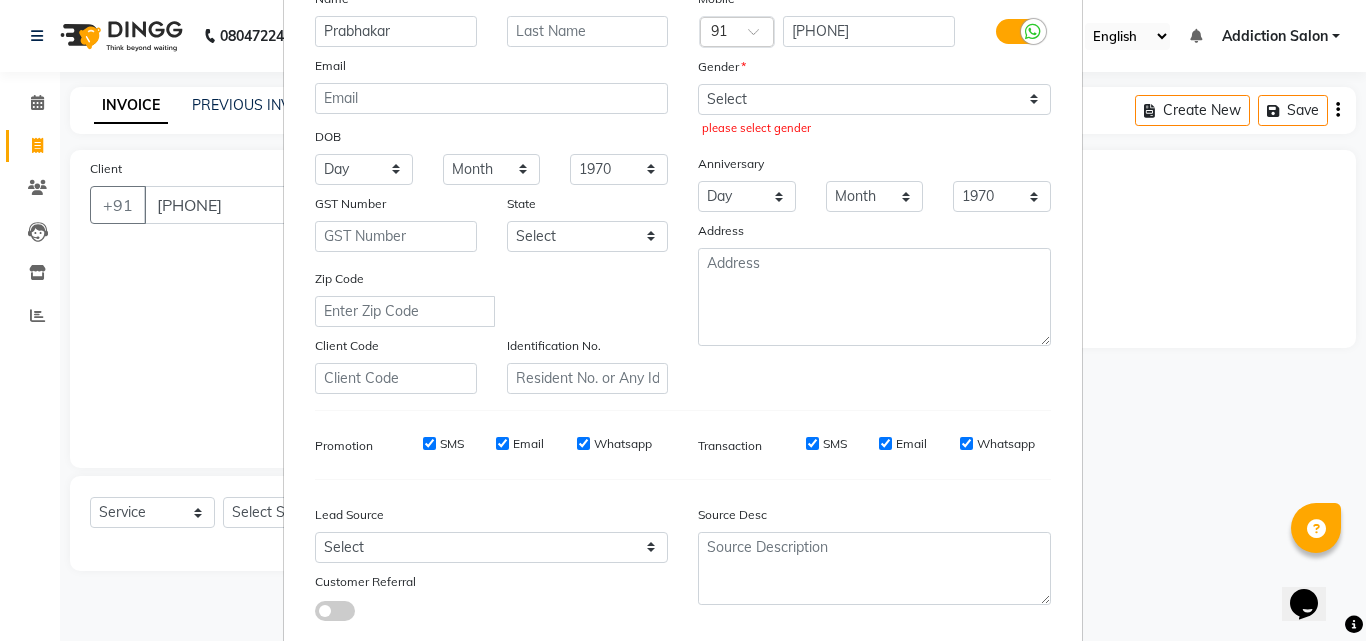 scroll, scrollTop: 0, scrollLeft: 0, axis: both 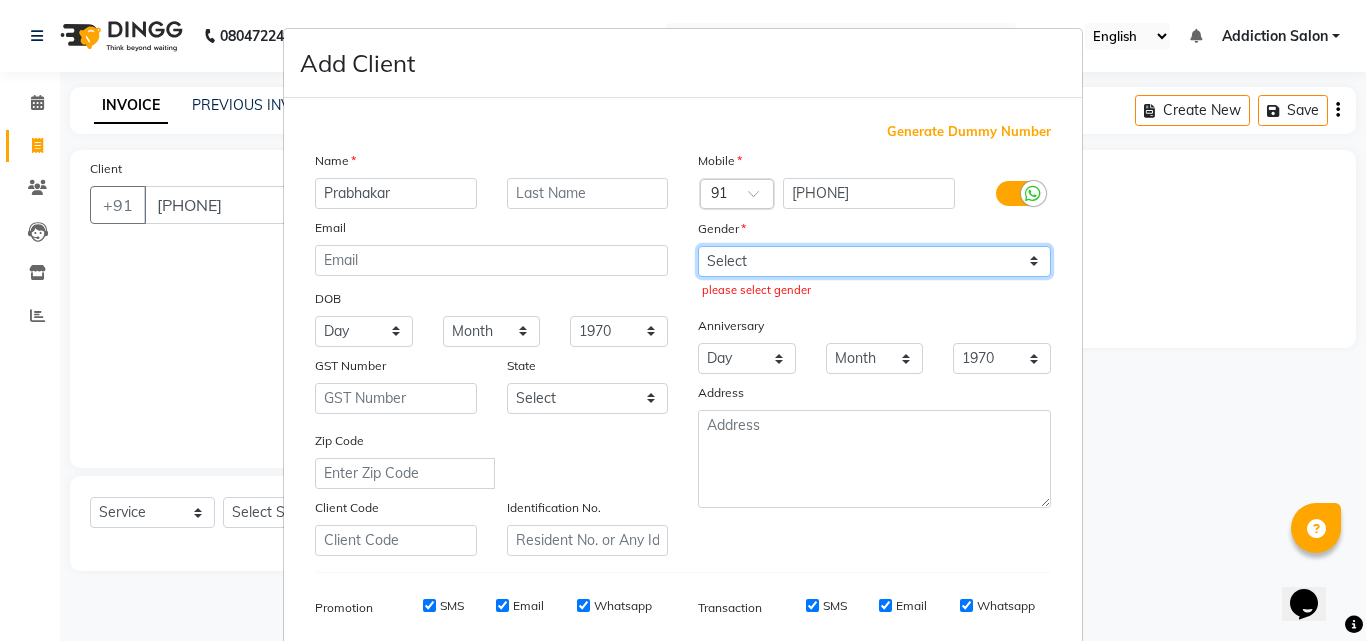 click on "Select Male Female Other Prefer Not To Say" at bounding box center (874, 261) 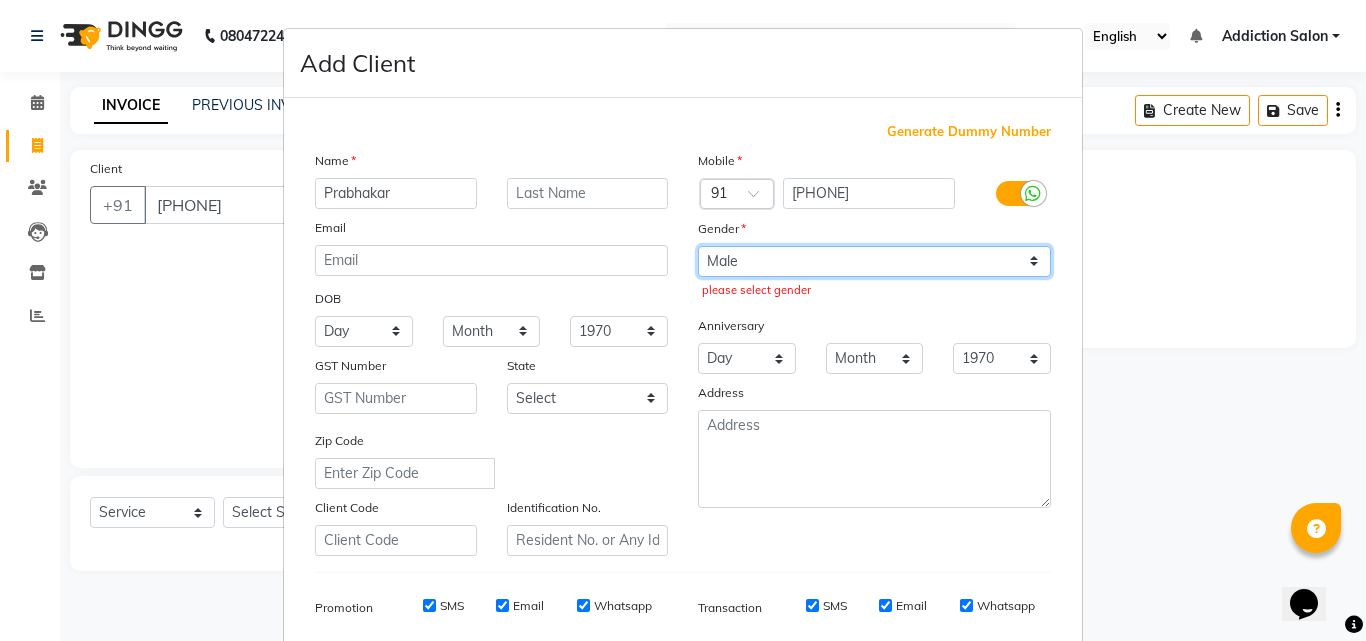 click on "Select Male Female Other Prefer Not To Say" at bounding box center (874, 261) 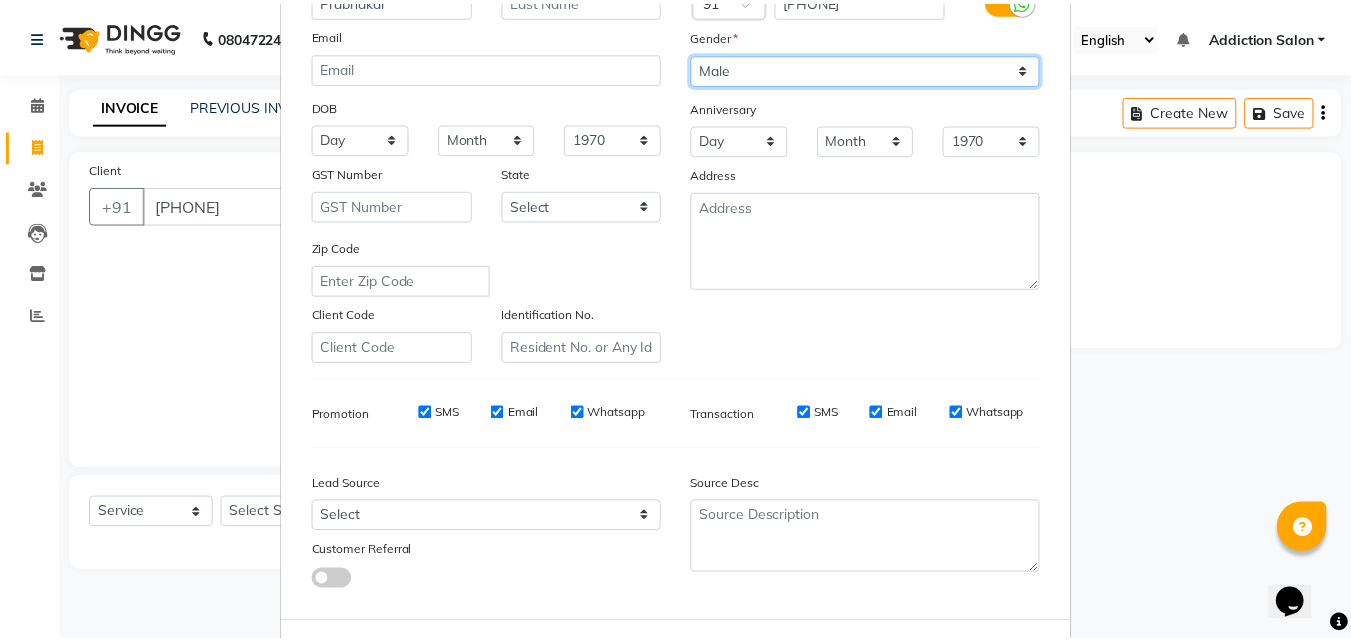 scroll, scrollTop: 282, scrollLeft: 0, axis: vertical 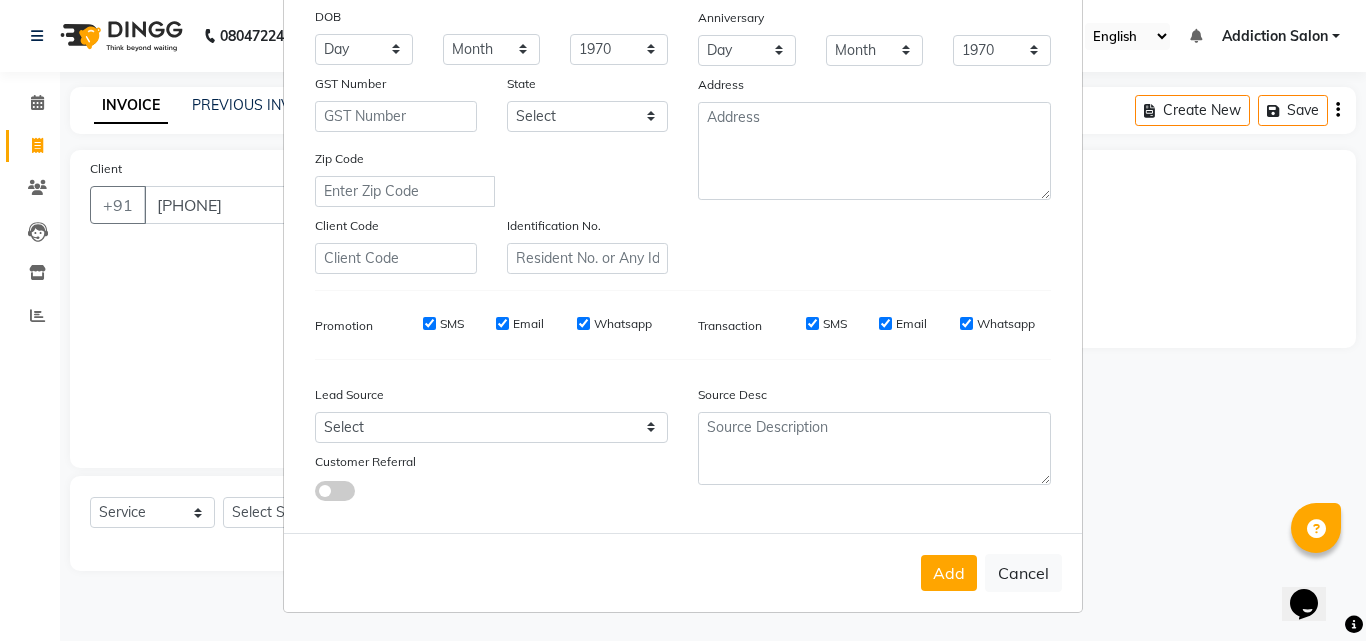 click on "Add" at bounding box center (949, 573) 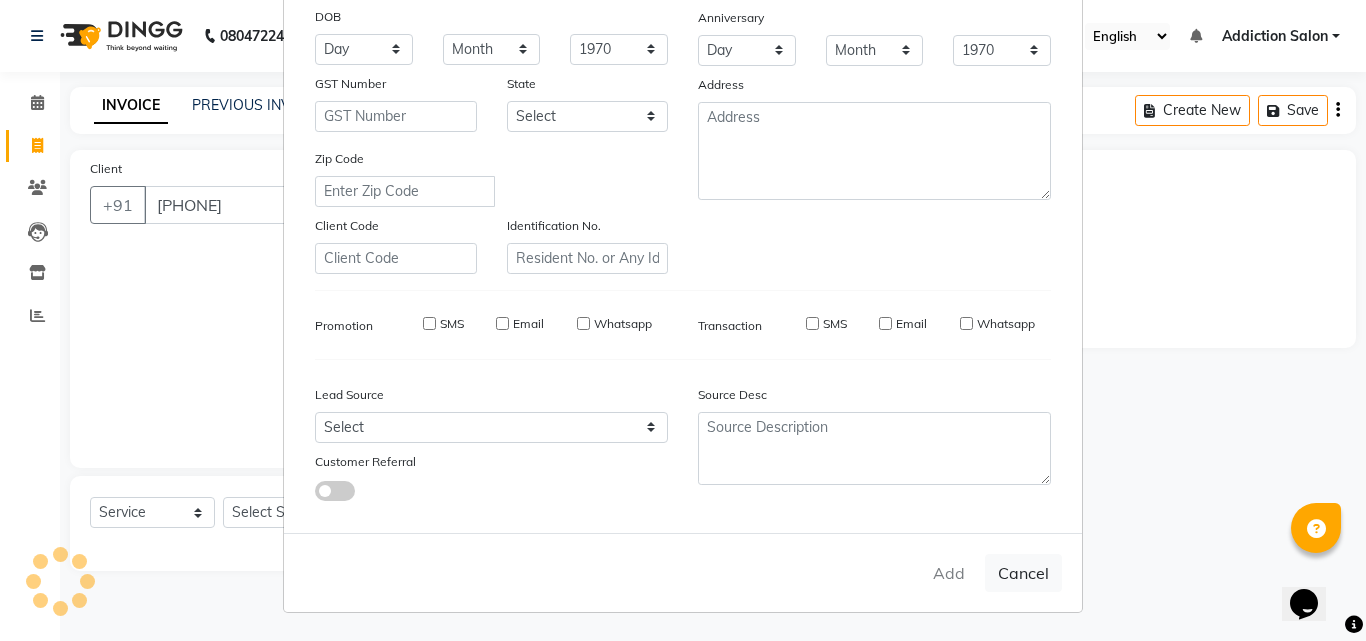 type on "98******89" 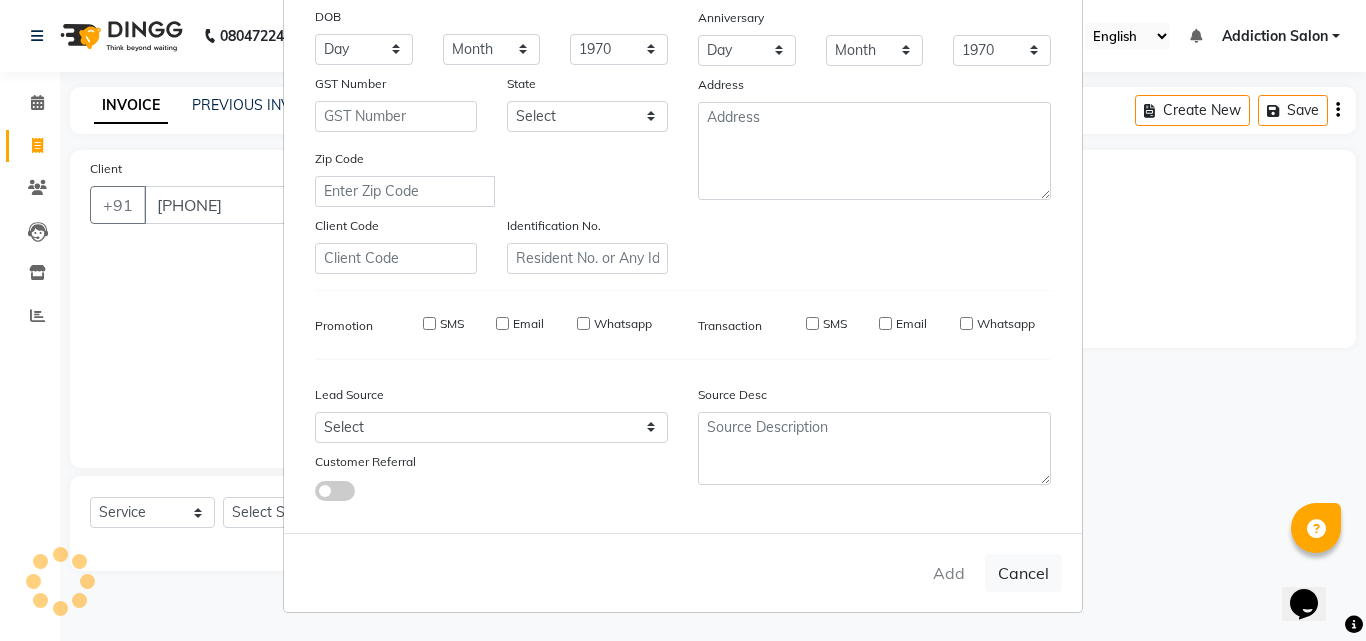 type 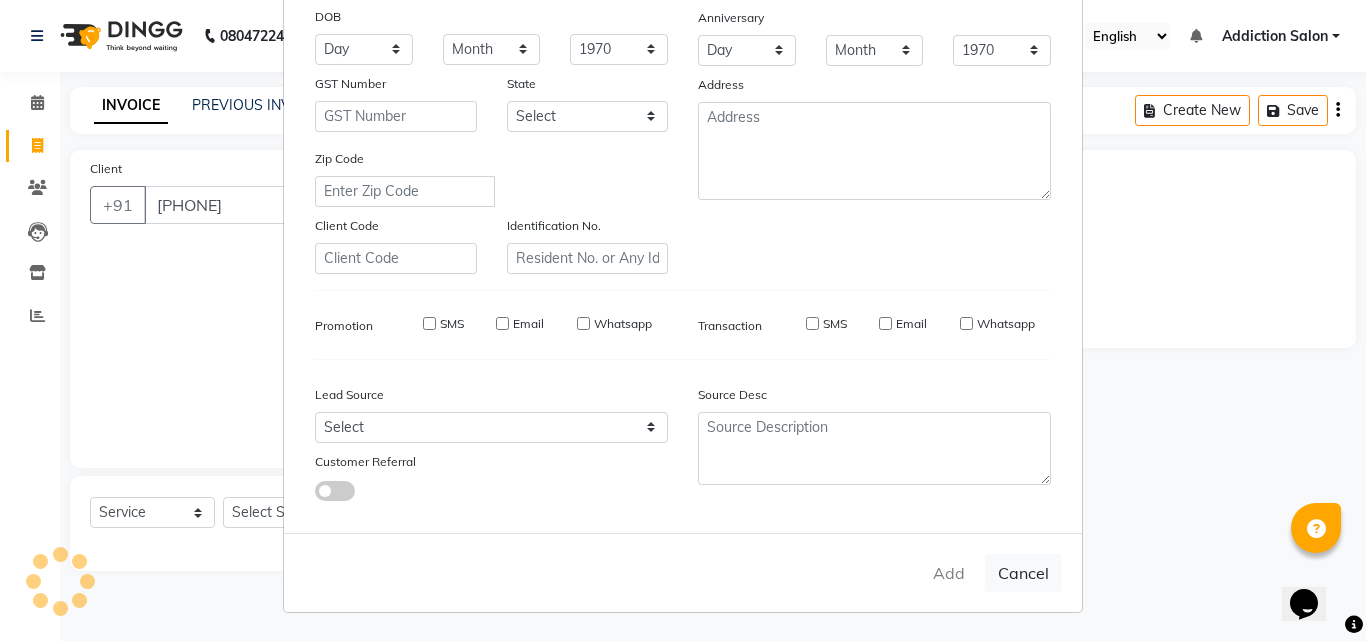 select 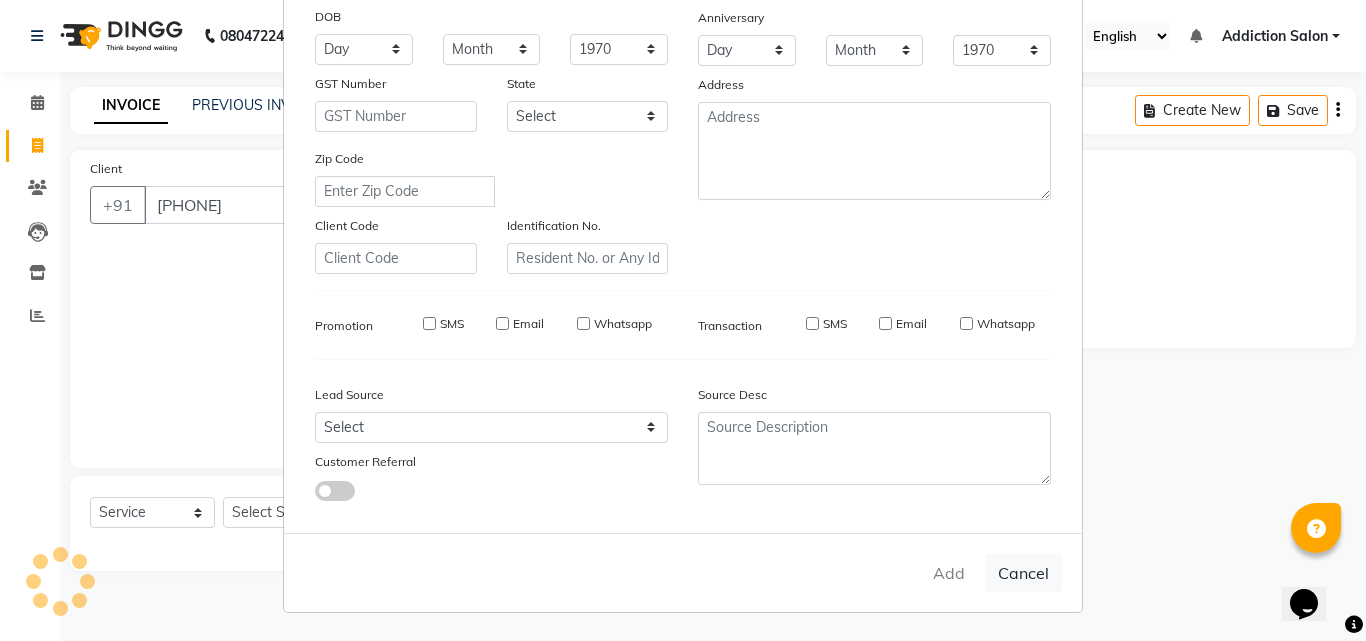 select 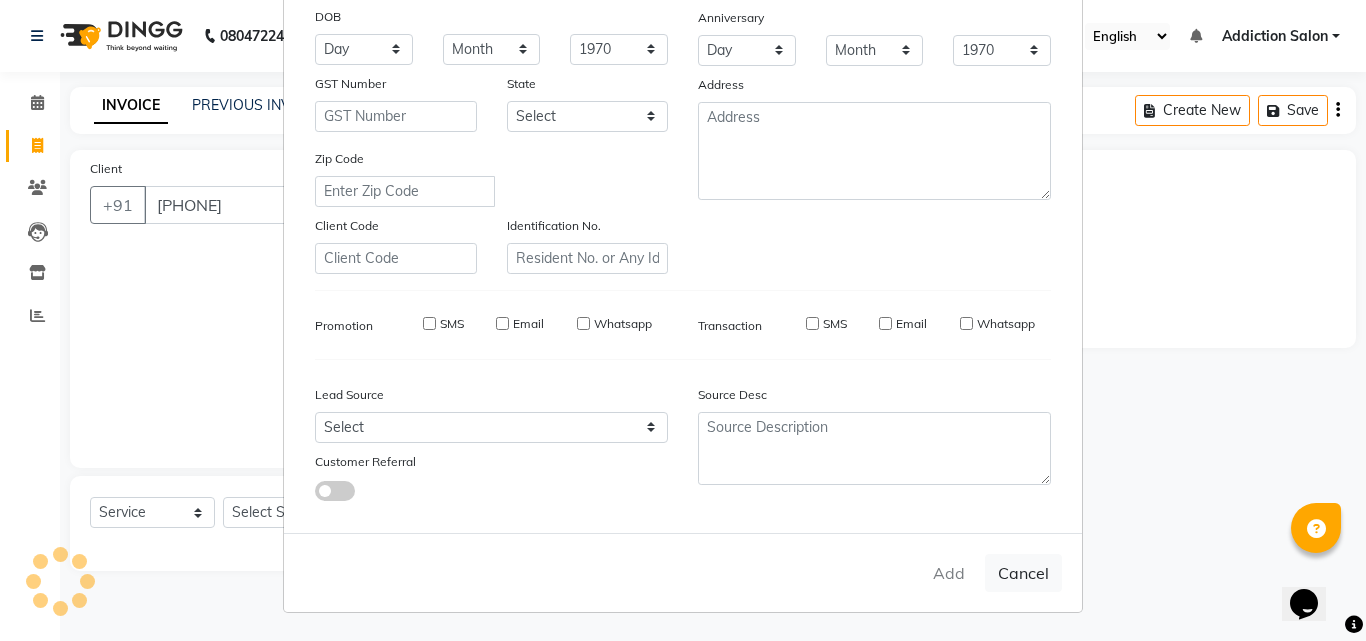 type 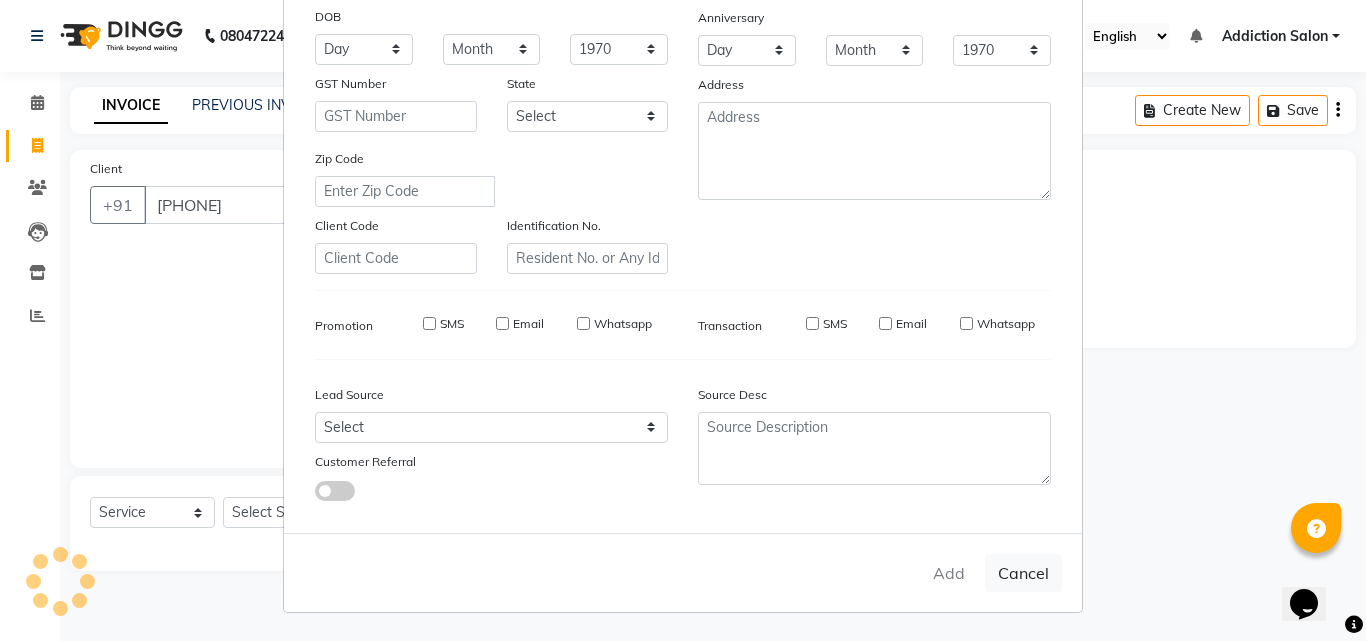 select 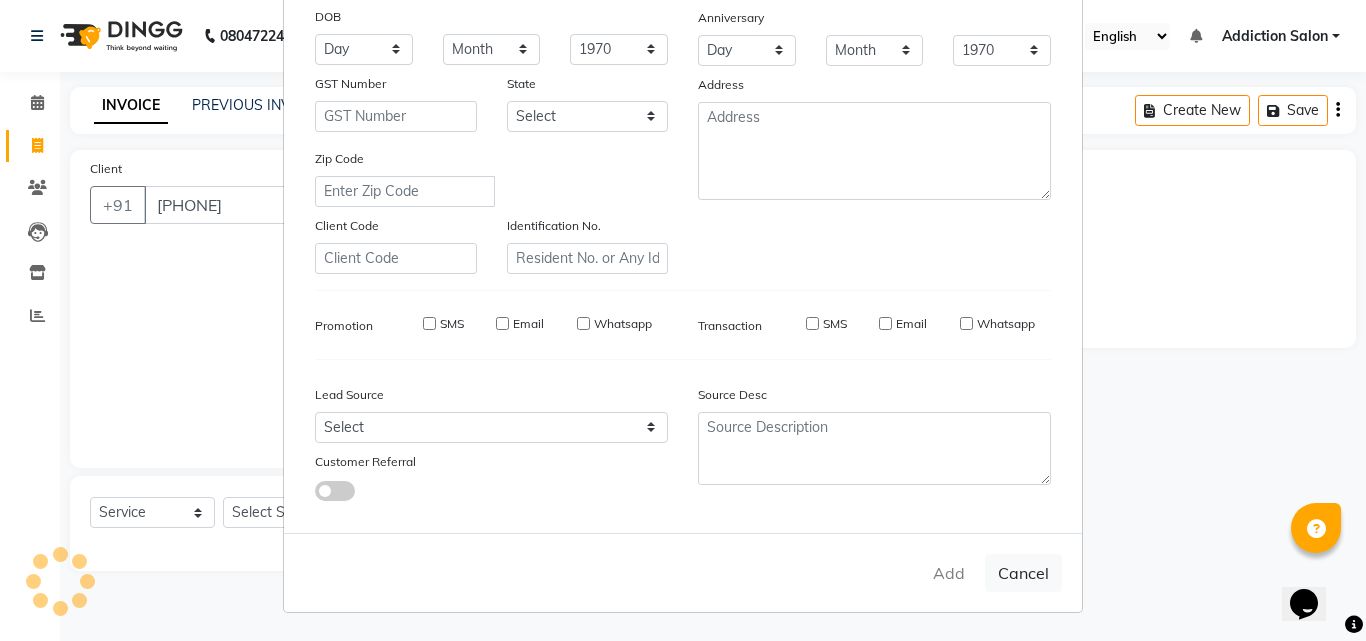 select 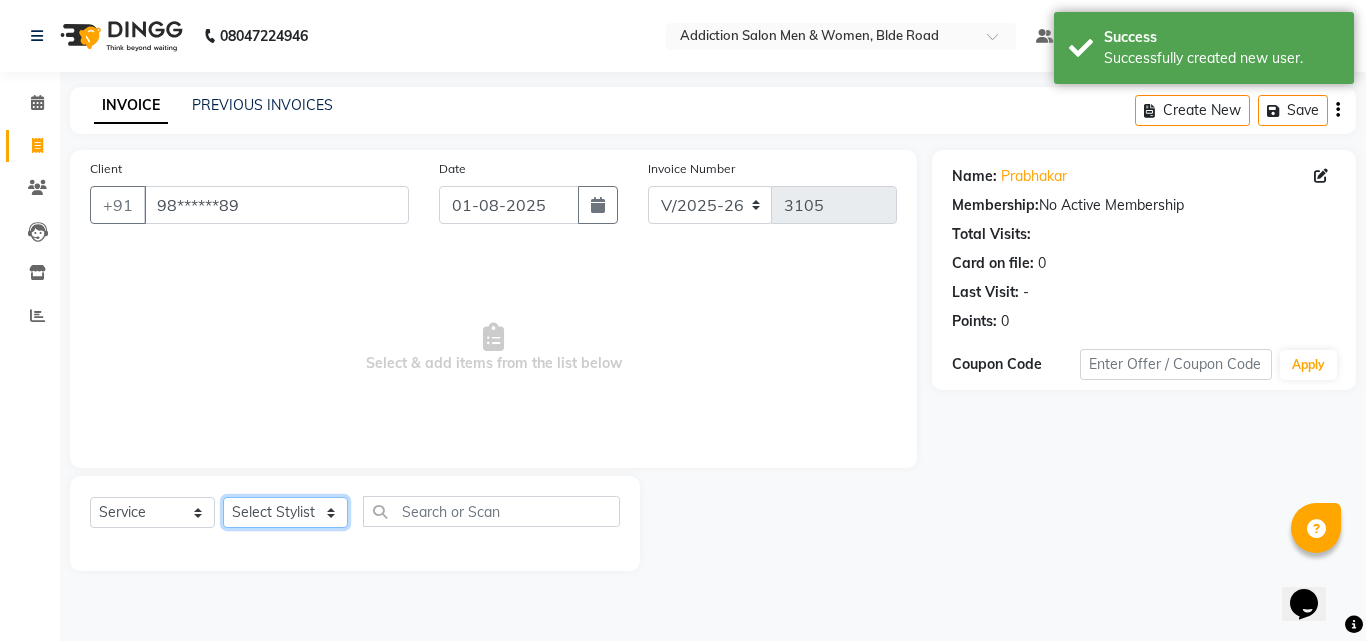 click on "Select Stylist Addiction Salon ANJALI BANSIKA Kamal KARAN KOUSHIK Nikhil Nilesh  pal Pranav [LAST] [LAST] SHARDA" 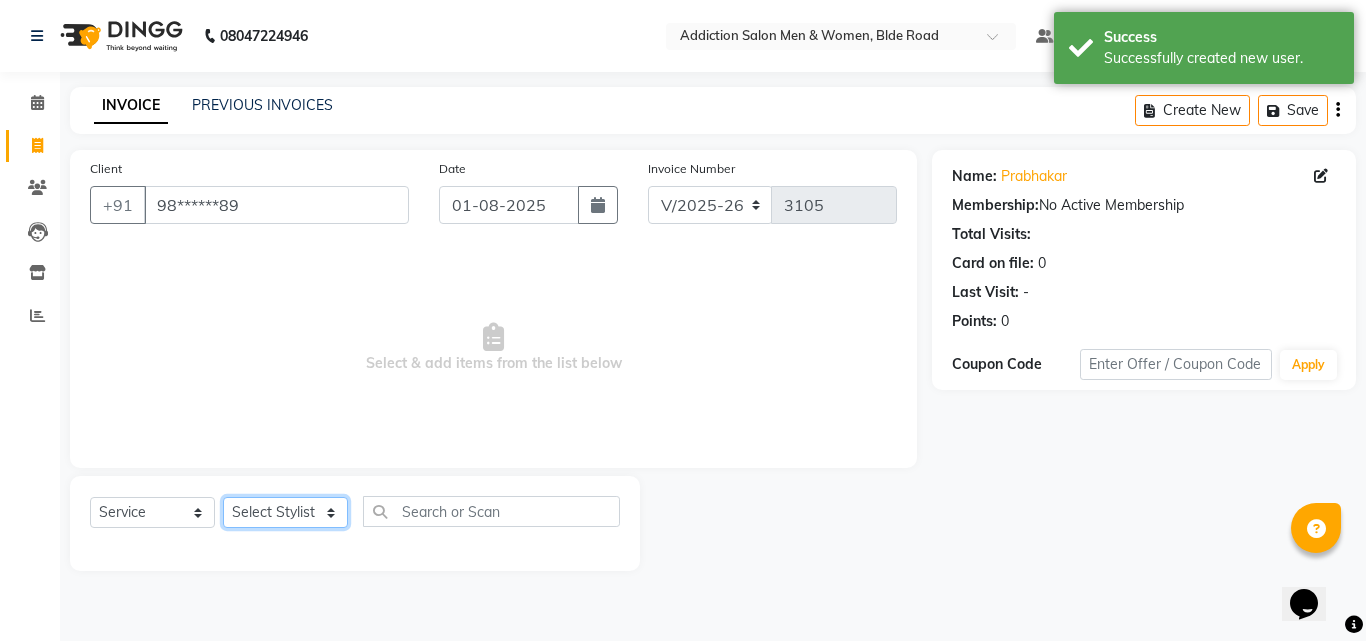 select on "67107" 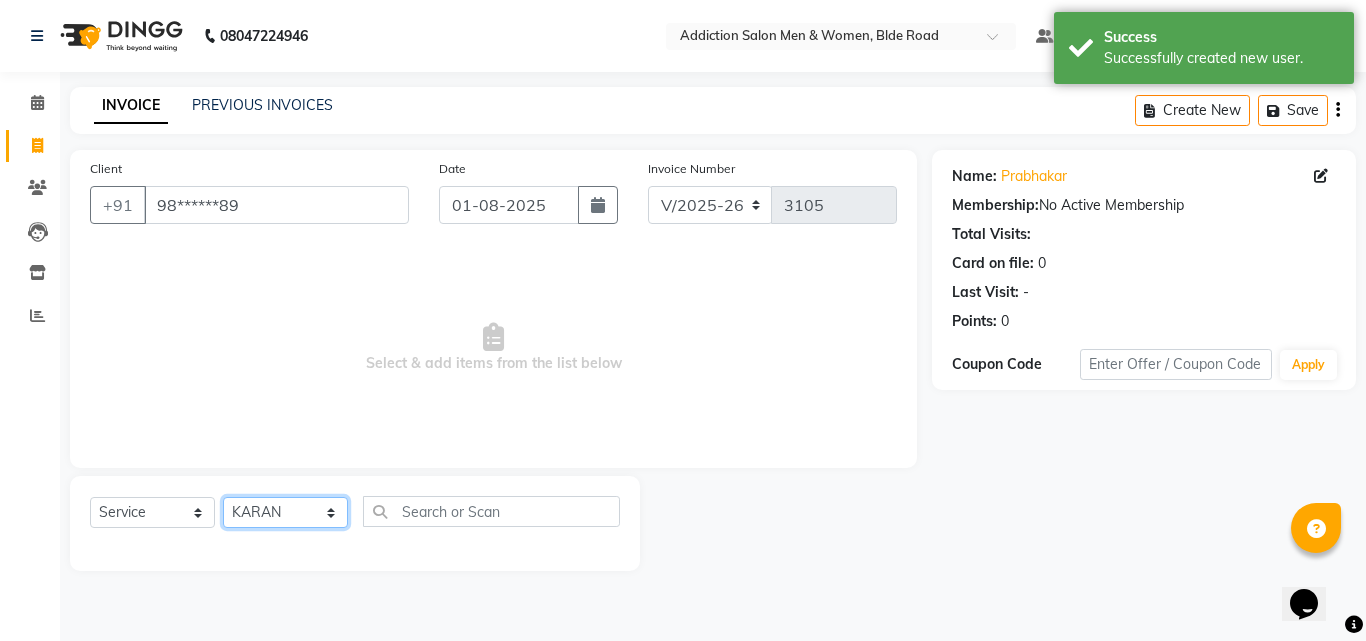 click on "Select Stylist Addiction Salon ANJALI BANSIKA Kamal KARAN KOUSHIK Nikhil Nilesh  pal Pranav [LAST] [LAST] SHARDA" 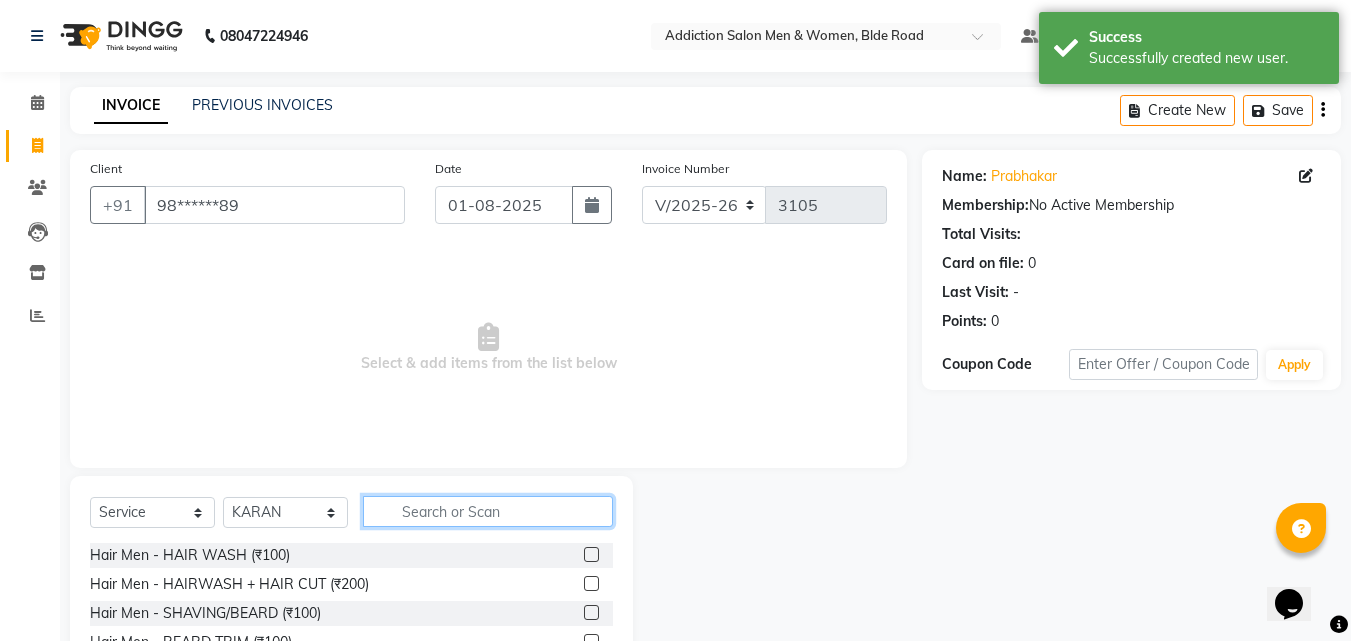 click 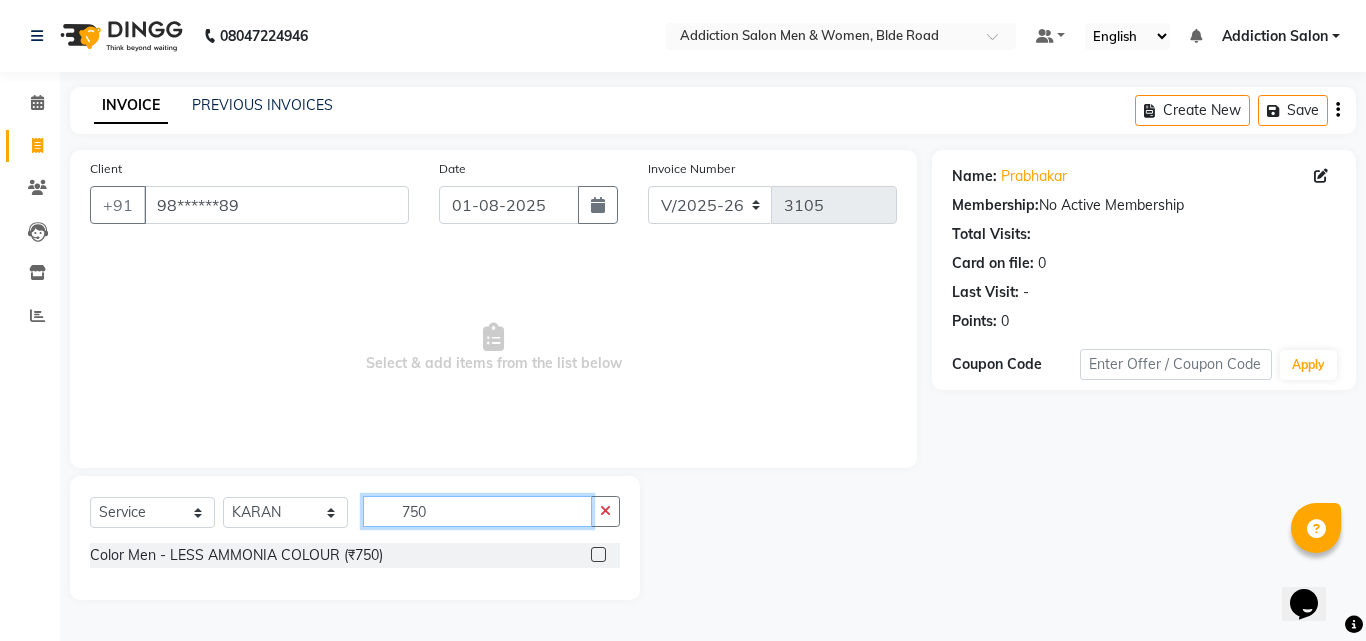type on "750" 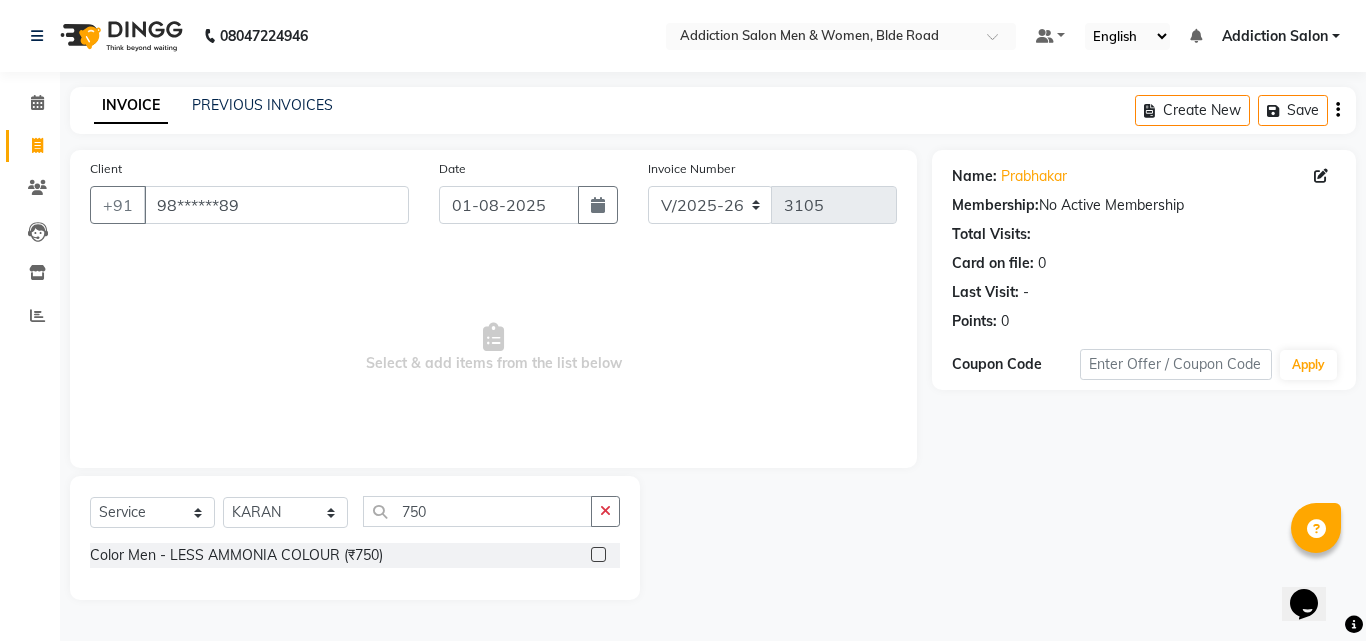 click on "Color Men - LESS AMMONIA COLOUR (₹750)" 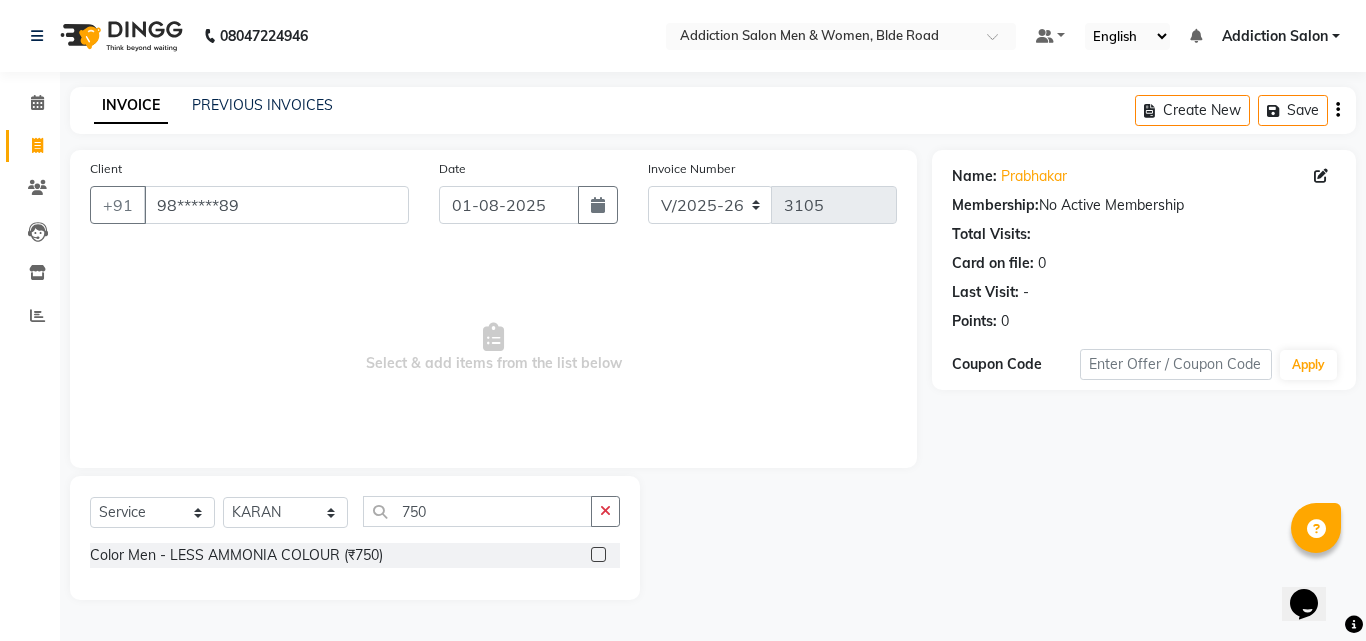 click 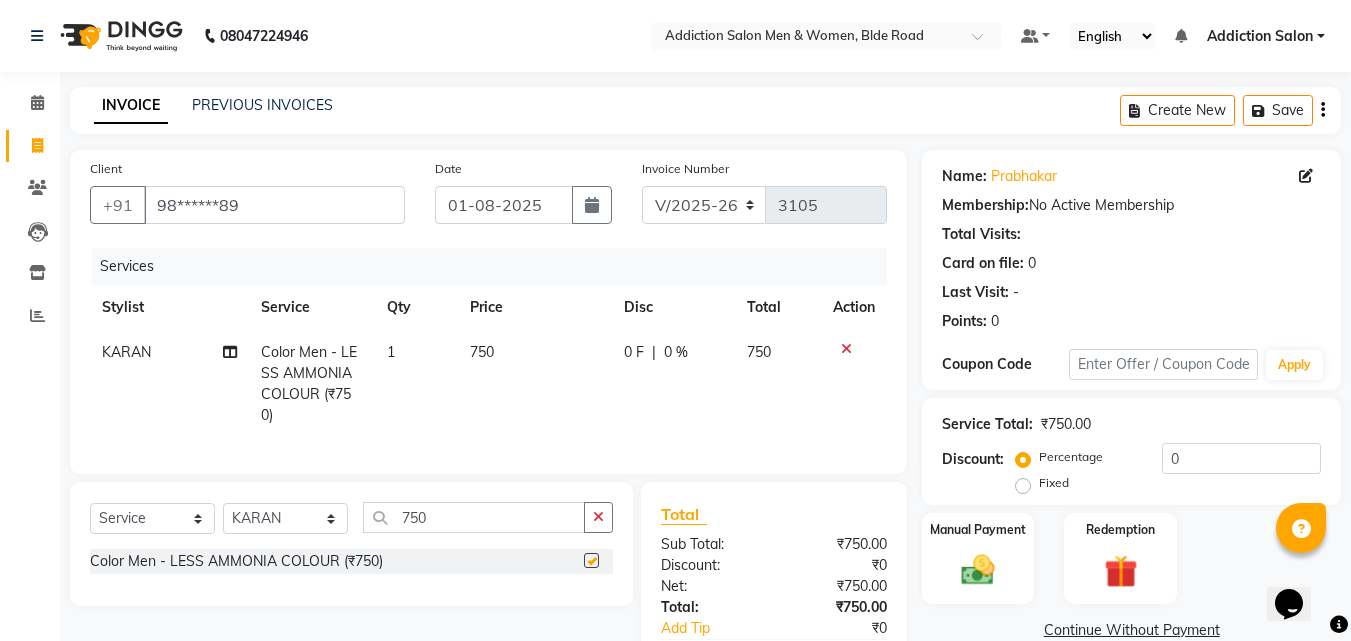 checkbox on "false" 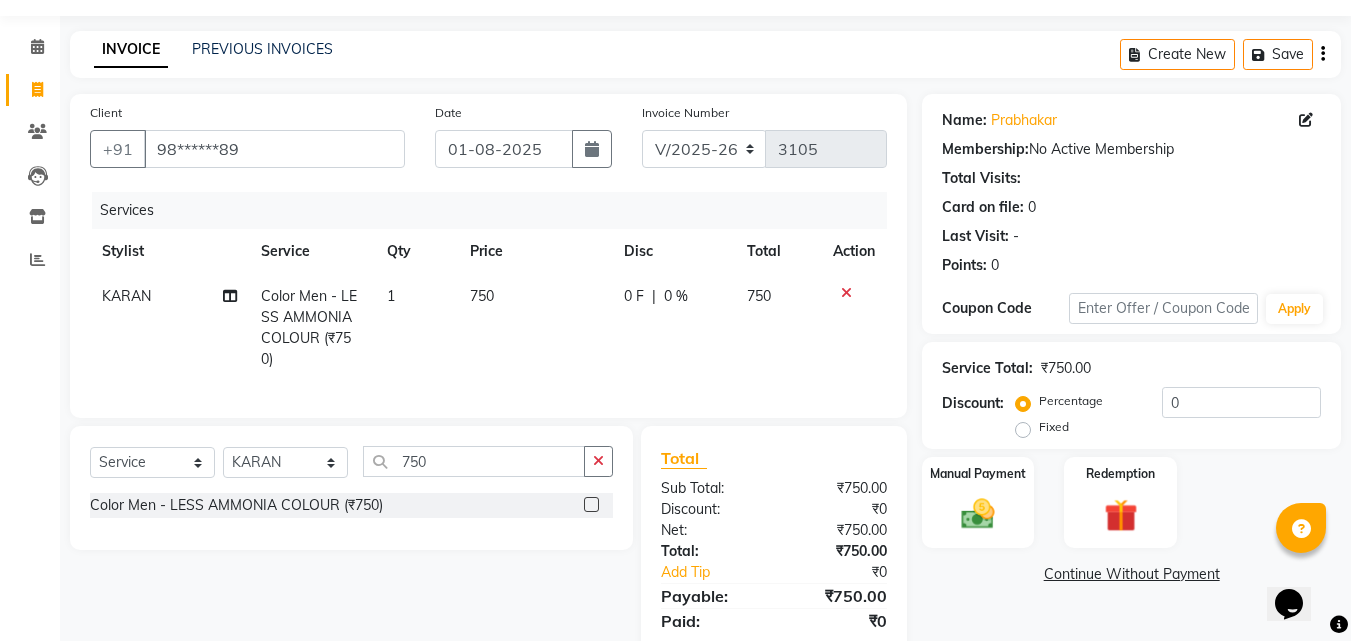 scroll, scrollTop: 138, scrollLeft: 0, axis: vertical 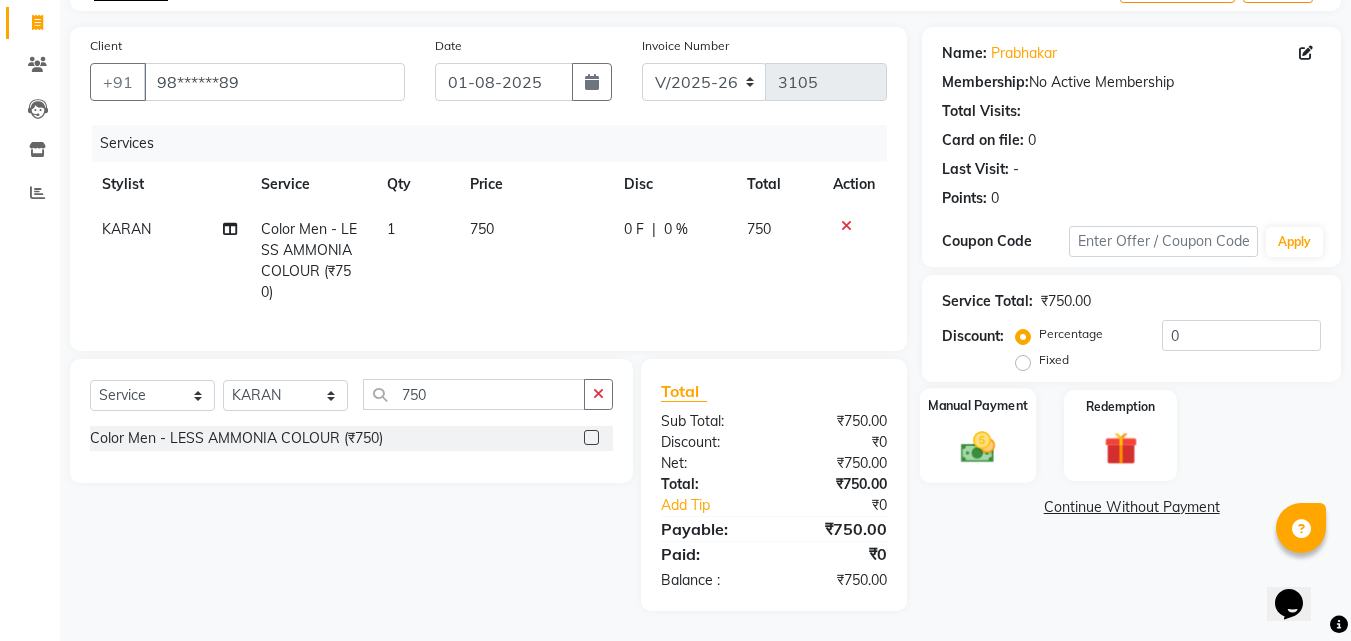 click 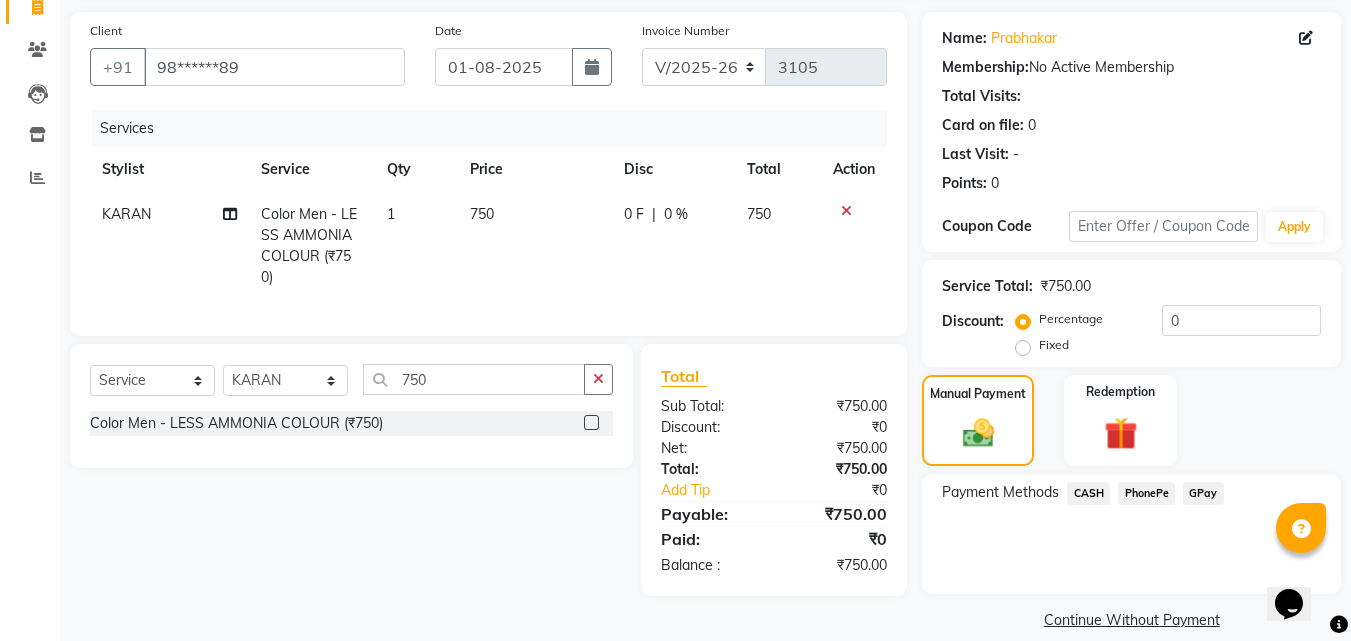 click on "PhonePe" 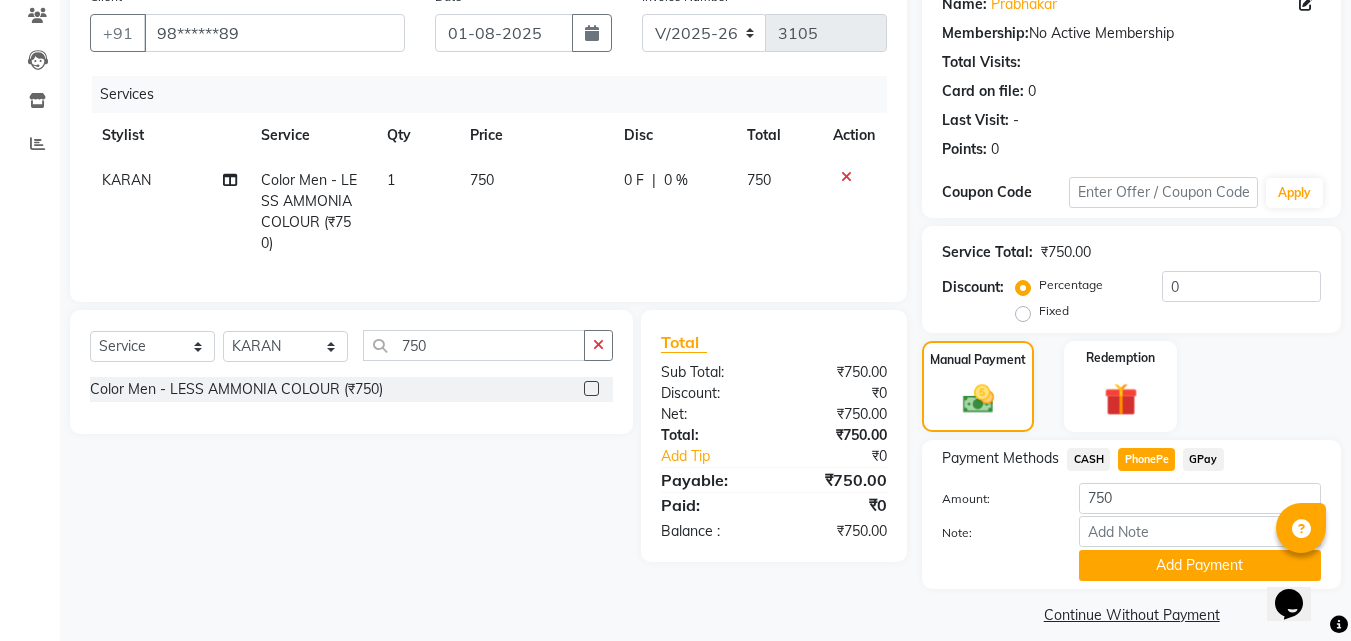 scroll, scrollTop: 191, scrollLeft: 0, axis: vertical 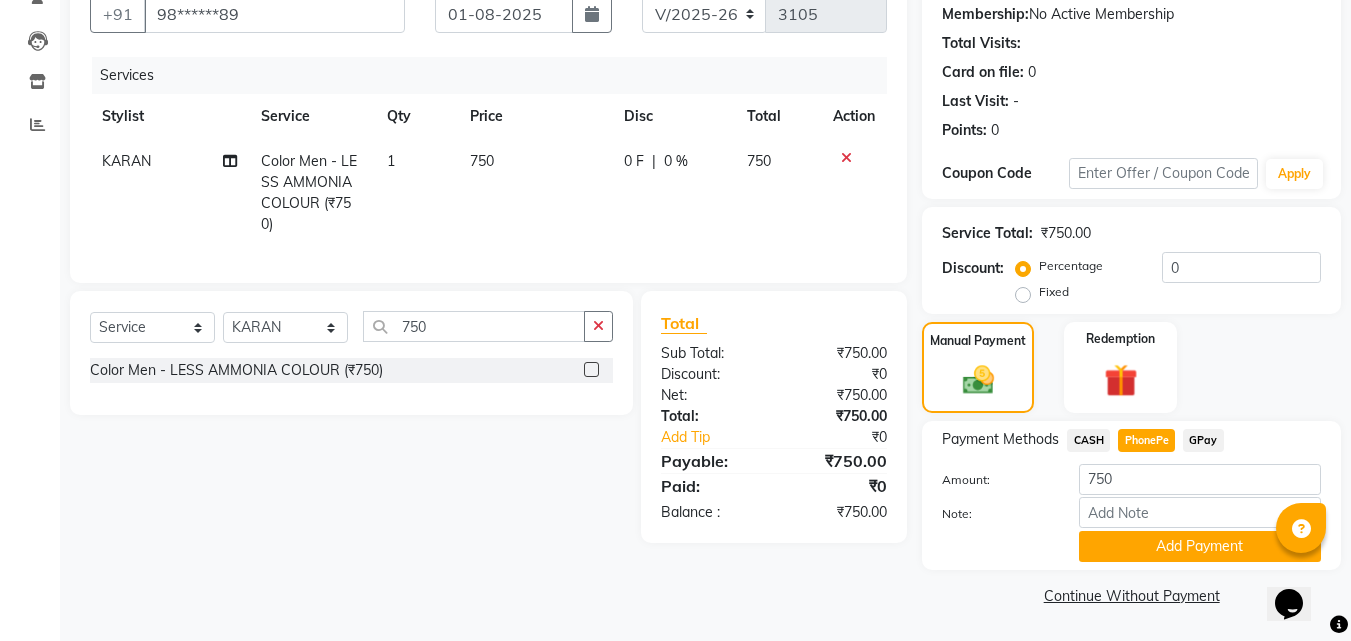 click on "Add Payment" 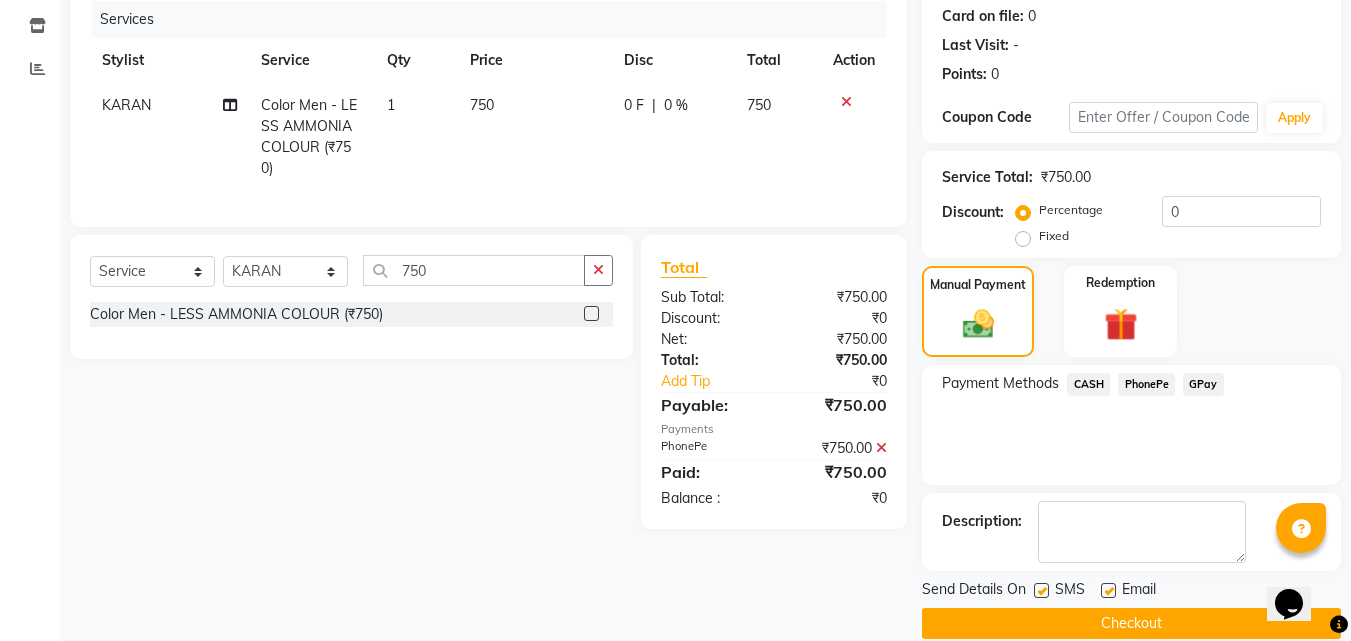 scroll, scrollTop: 275, scrollLeft: 0, axis: vertical 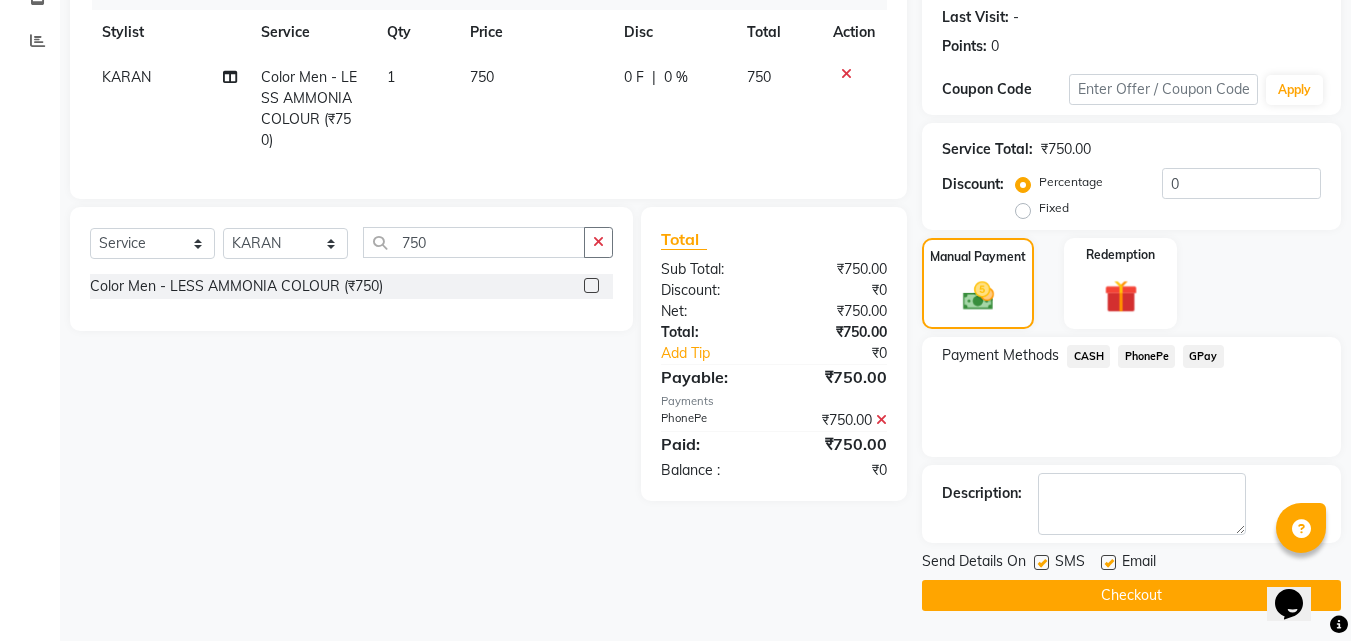 click on "Checkout" 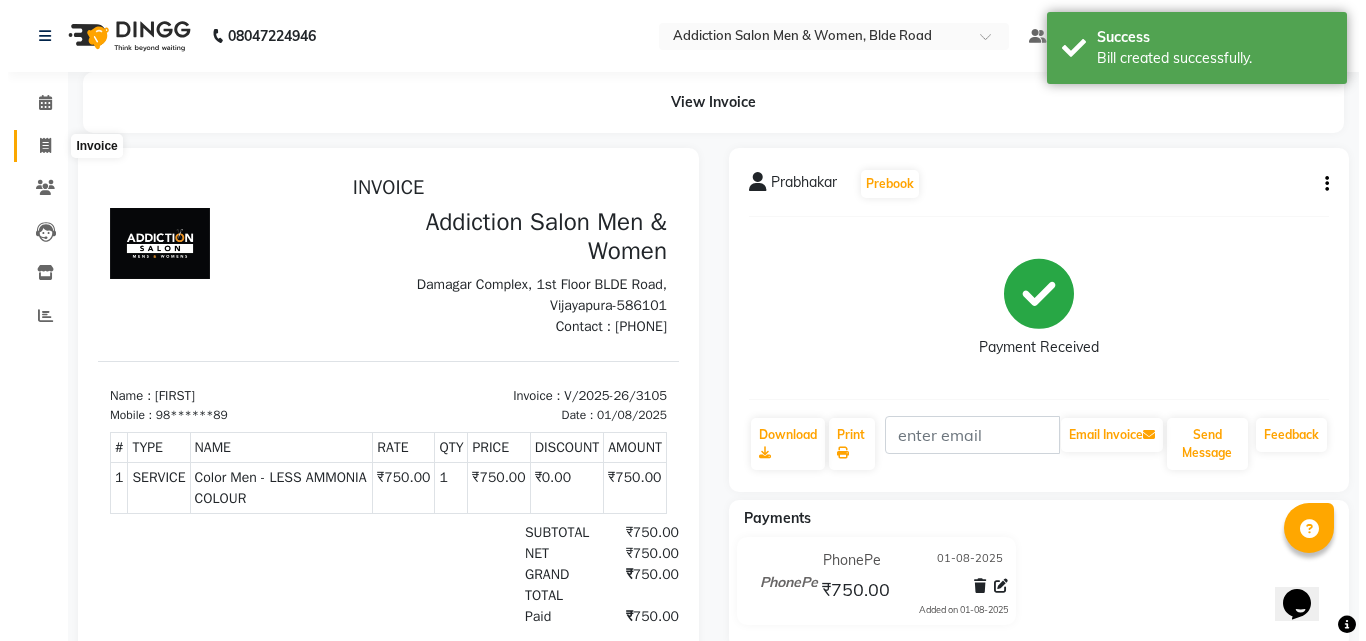 scroll, scrollTop: 0, scrollLeft: 0, axis: both 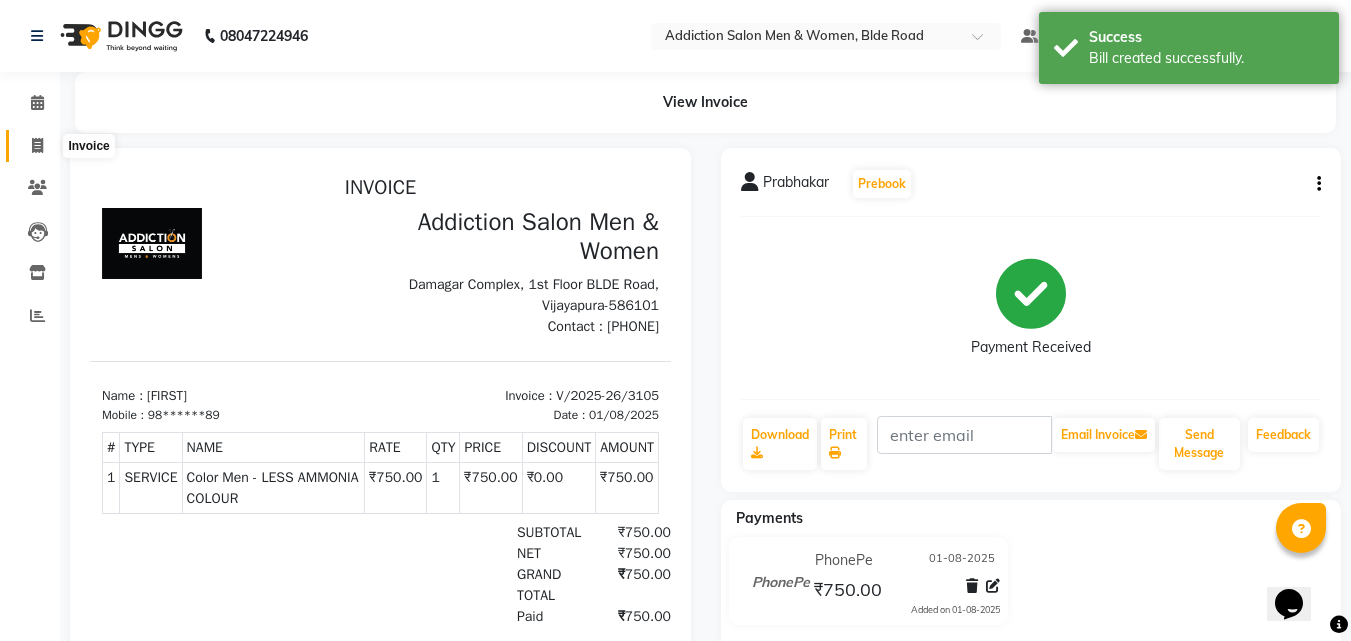 click 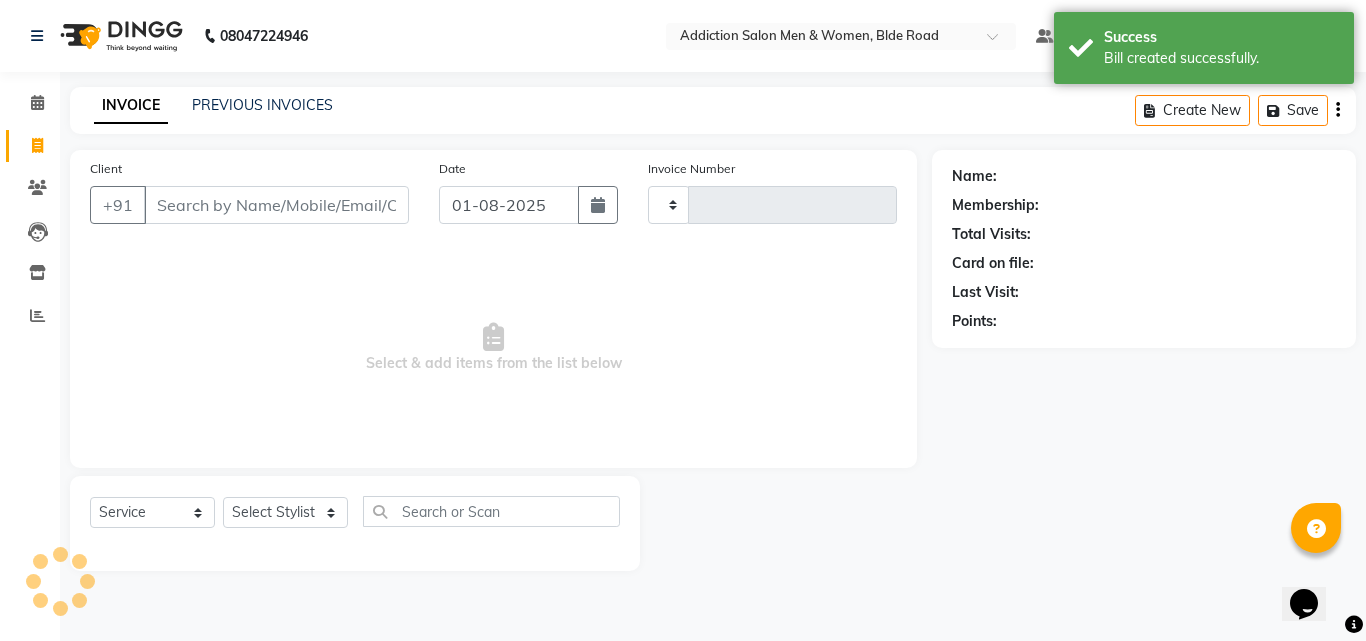 type on "3106" 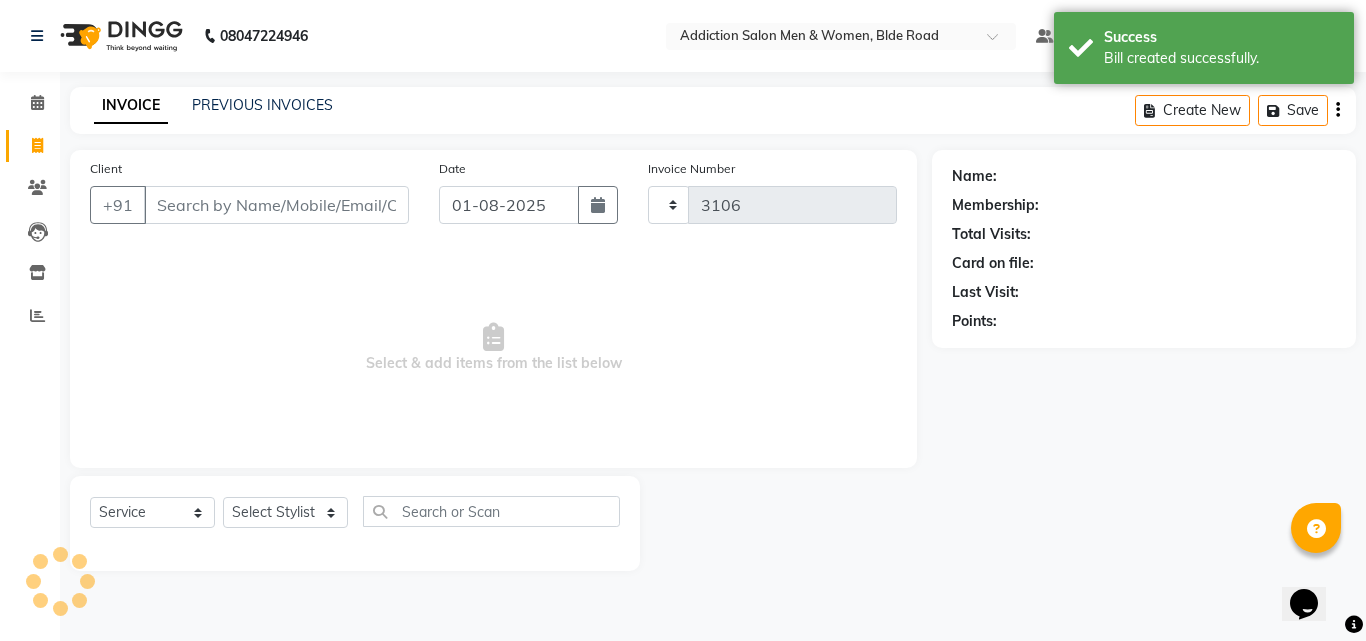 select on "6595" 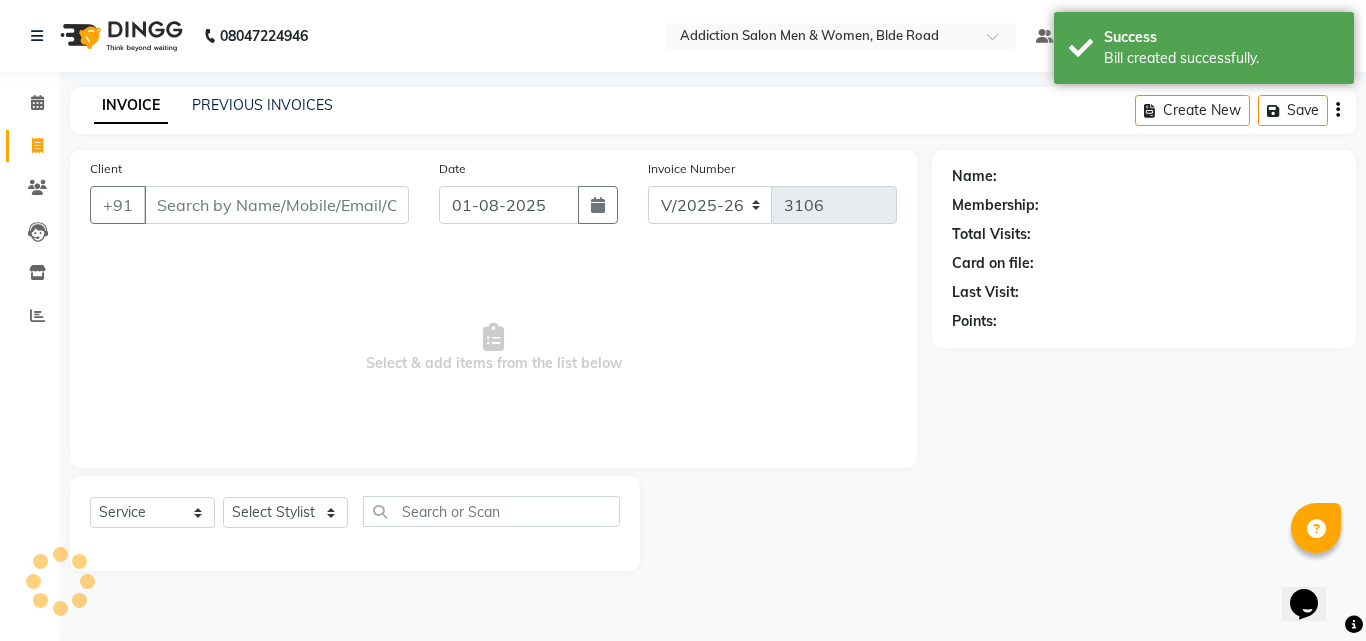 click on "Client" at bounding box center [276, 205] 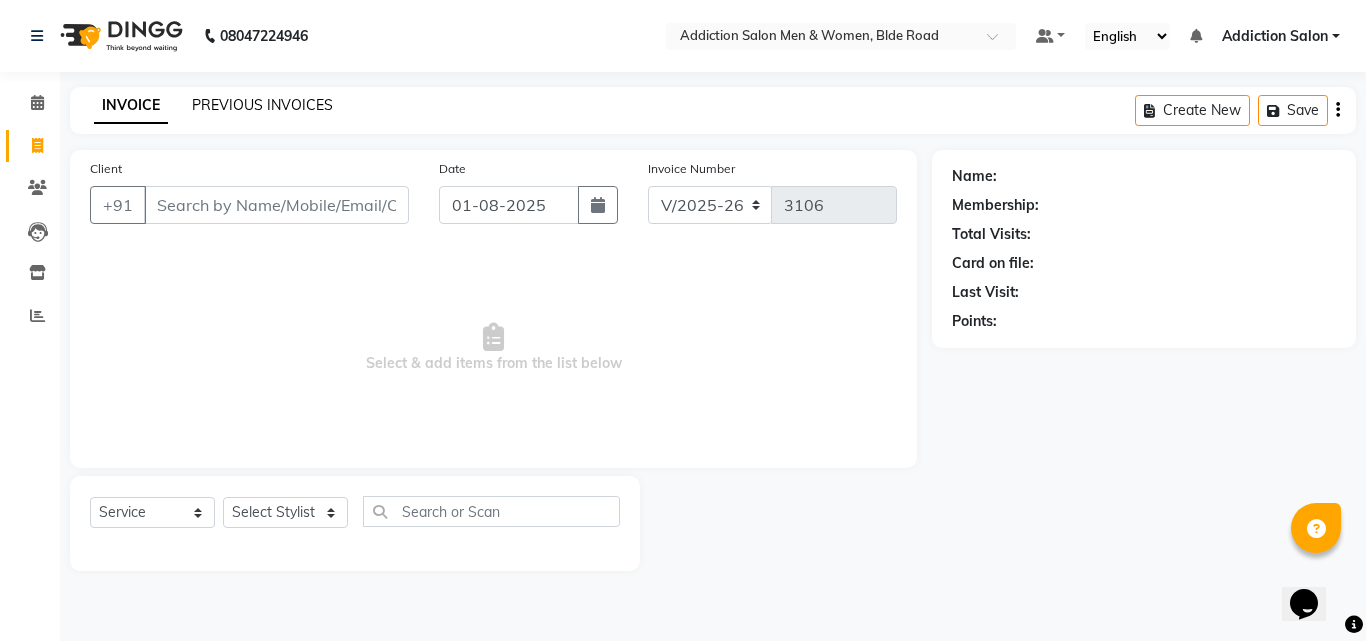 click on "PREVIOUS INVOICES" 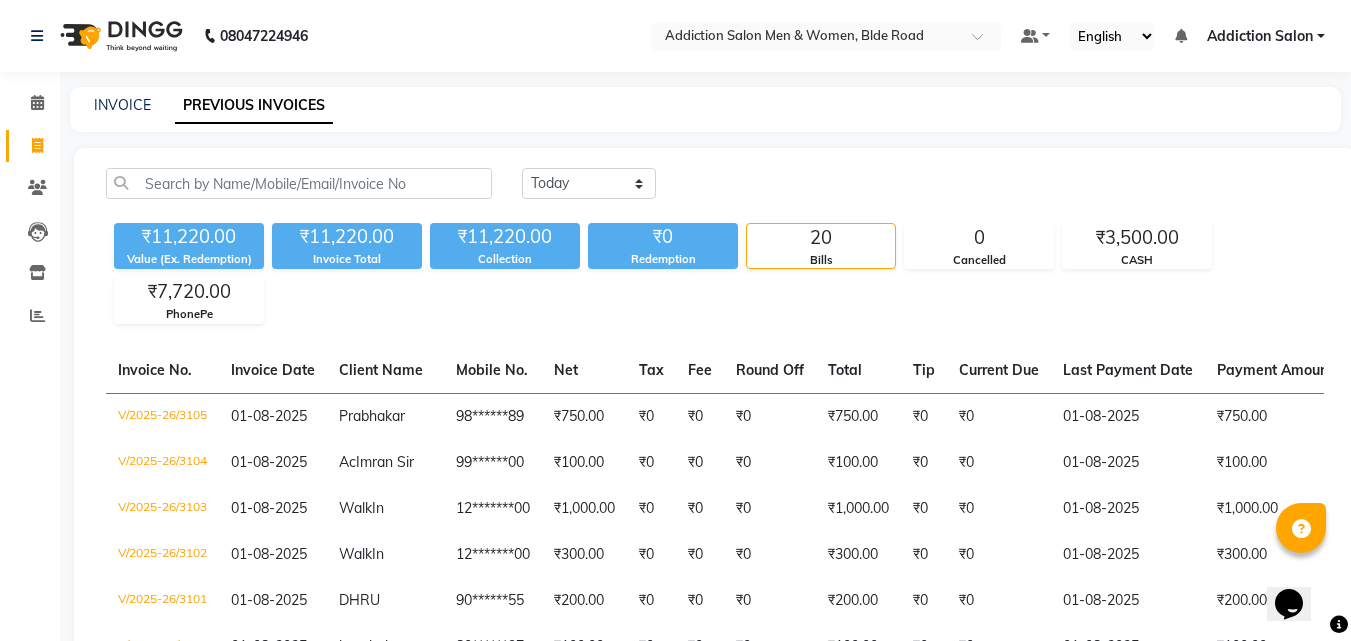 click on "Addiction Salon" at bounding box center (1260, 36) 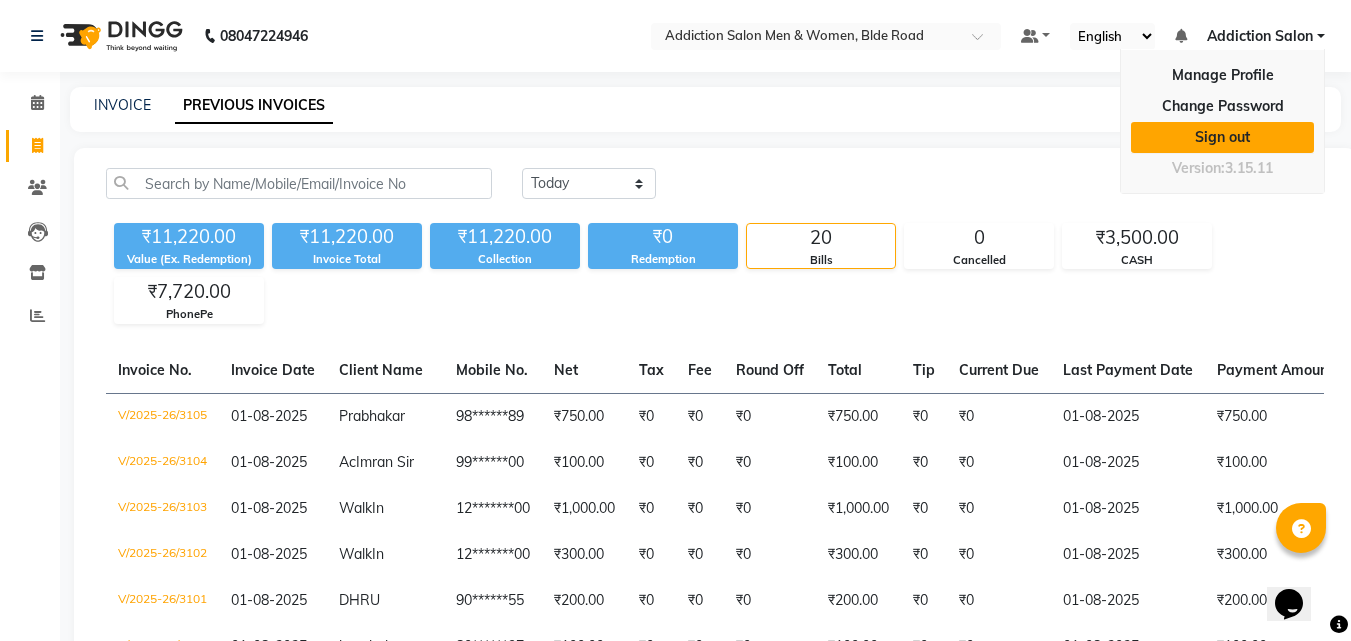 click on "Sign out" at bounding box center [1222, 137] 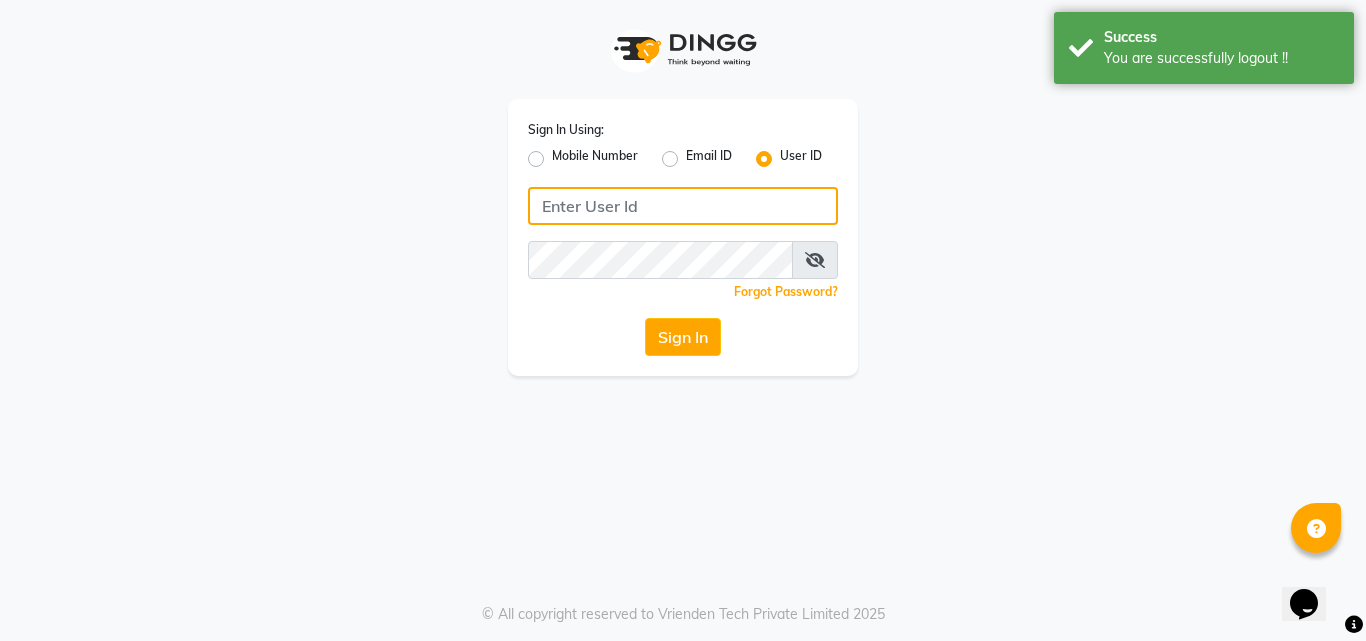type on "8105474348" 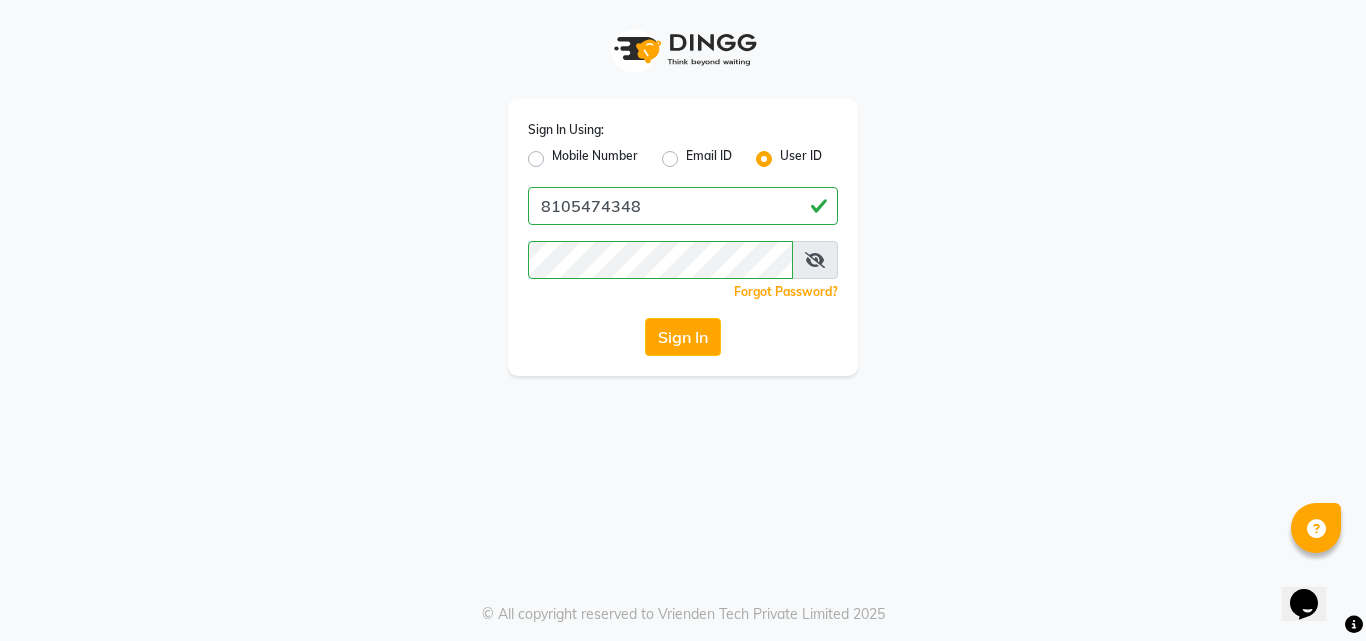 click on "Sign In Using: Mobile Number Email ID User ID [PHONE]  Remember me Forgot Password?  Sign In" 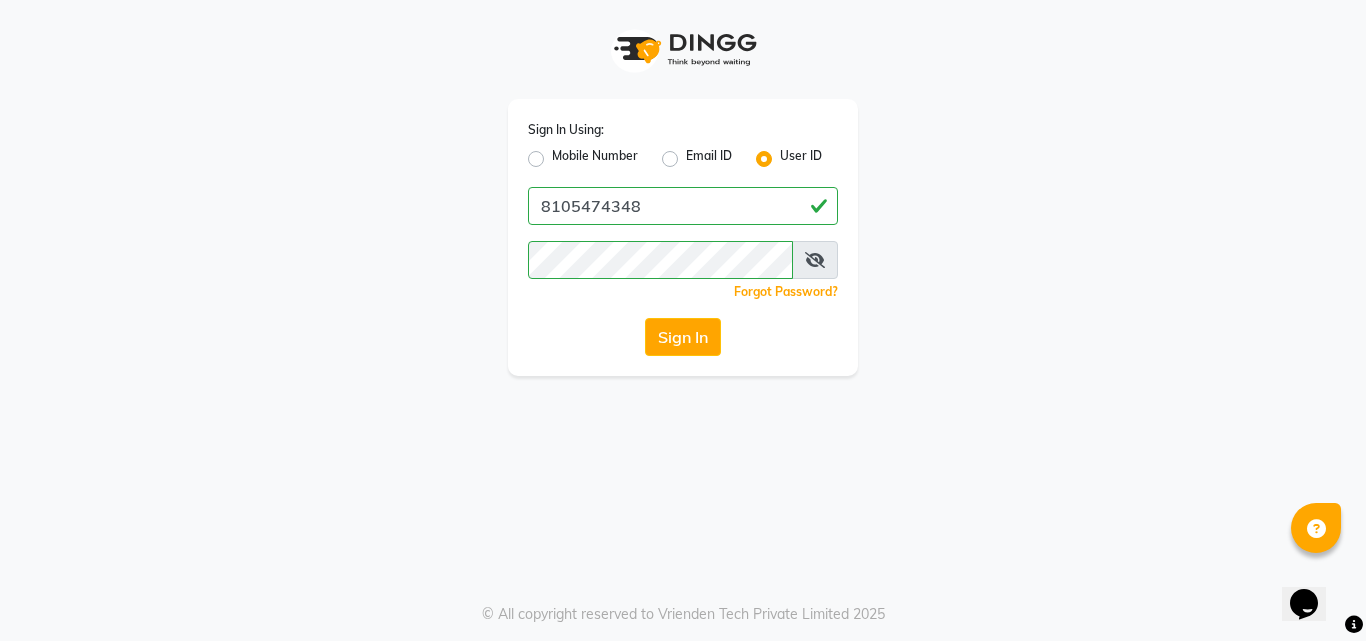 click on "Sign In Using: Mobile Number Email ID User ID [PHONE]  Remember me Forgot Password?  Sign In" 